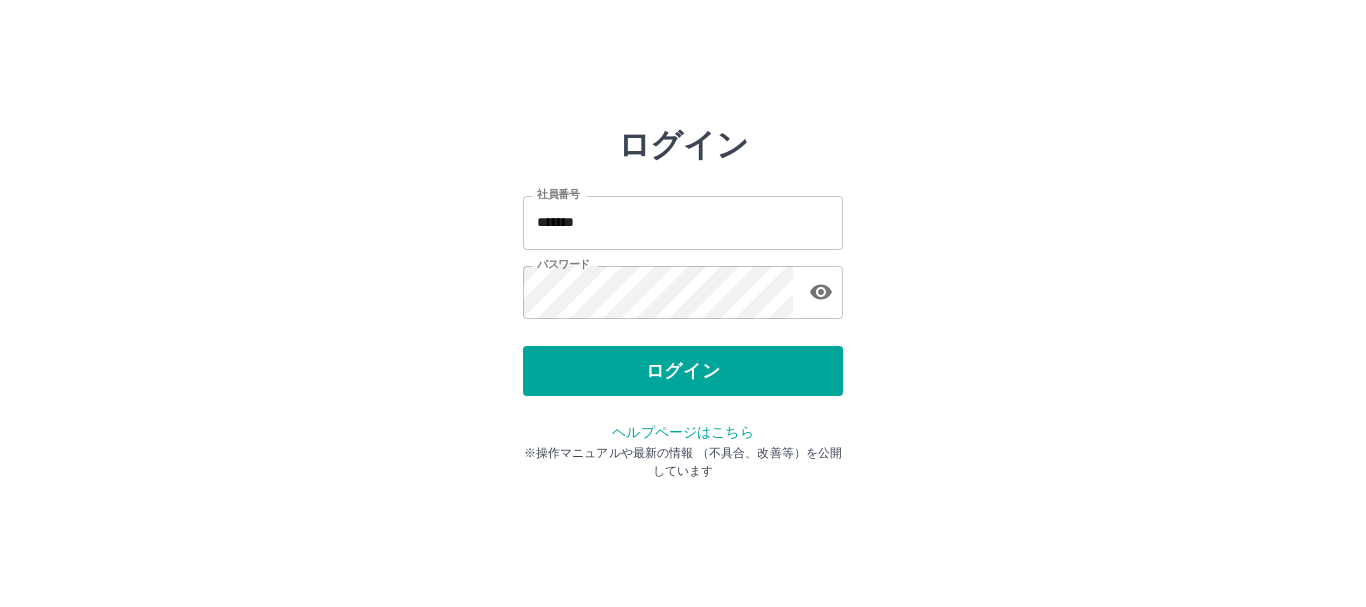 click on "ログイン 社員番号 ******* 社員番号 パスワード パスワード ログイン ヘルプページはこちら ※操作マニュアルや最新の情報 （不具合、改善等）を公開しています" at bounding box center (683, 286) 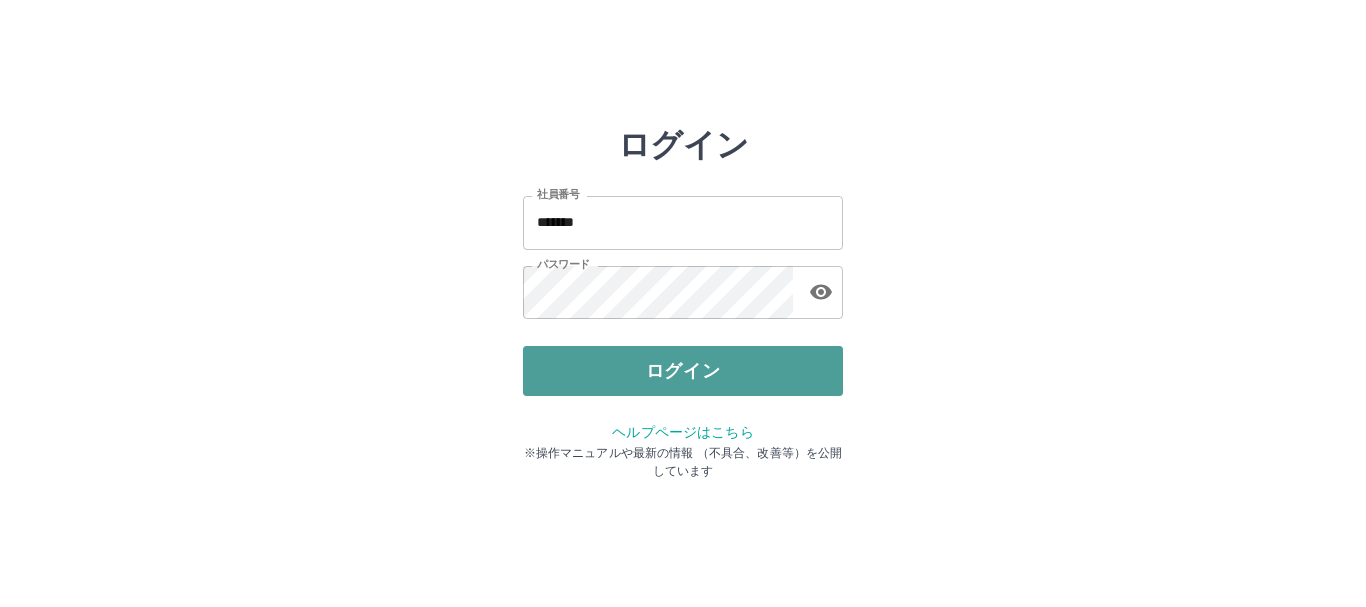 click on "ログイン" at bounding box center (683, 371) 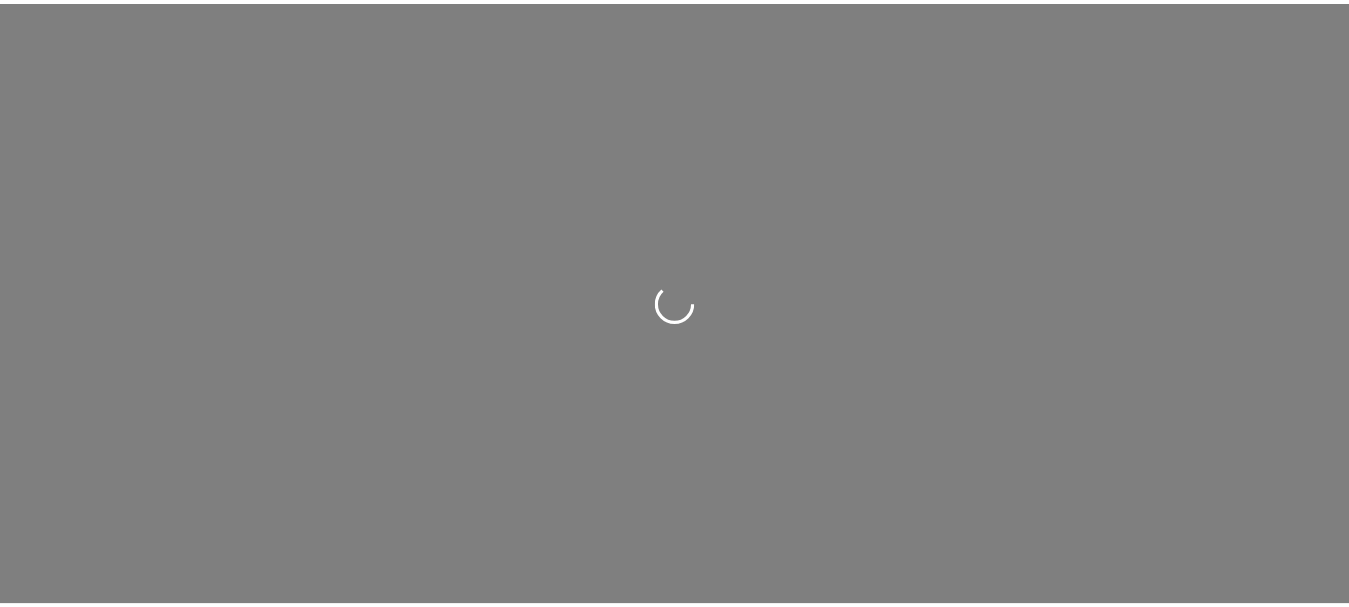 scroll, scrollTop: 0, scrollLeft: 0, axis: both 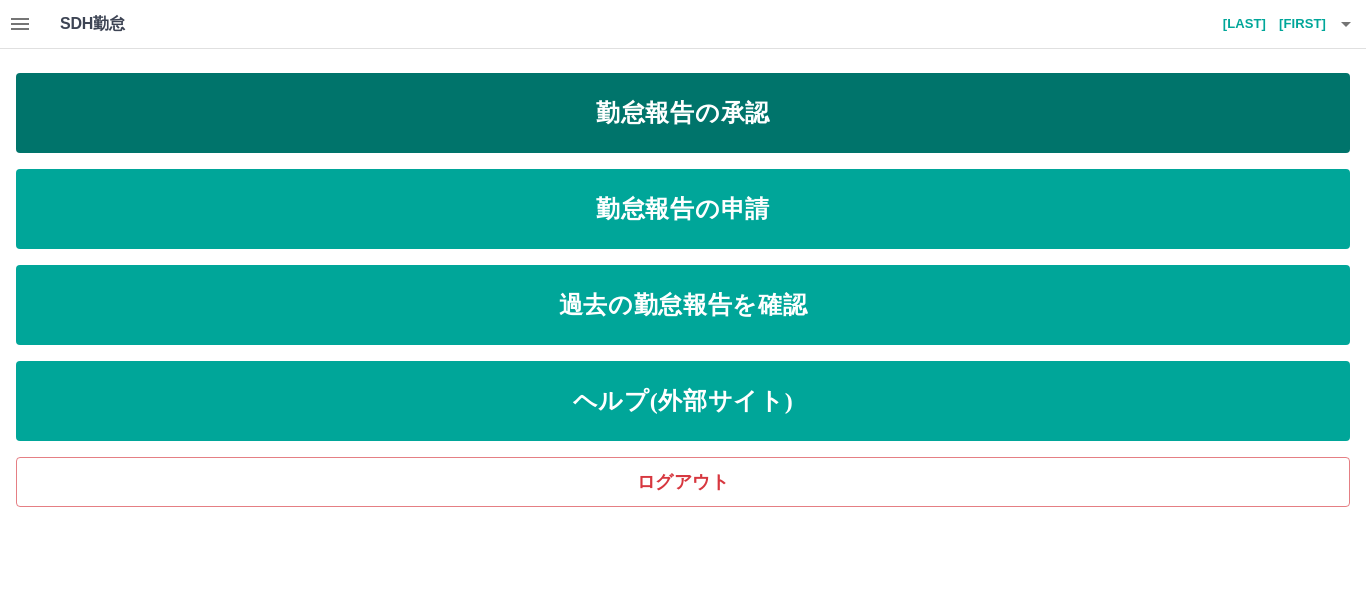 click on "勤怠報告の承認" at bounding box center [683, 113] 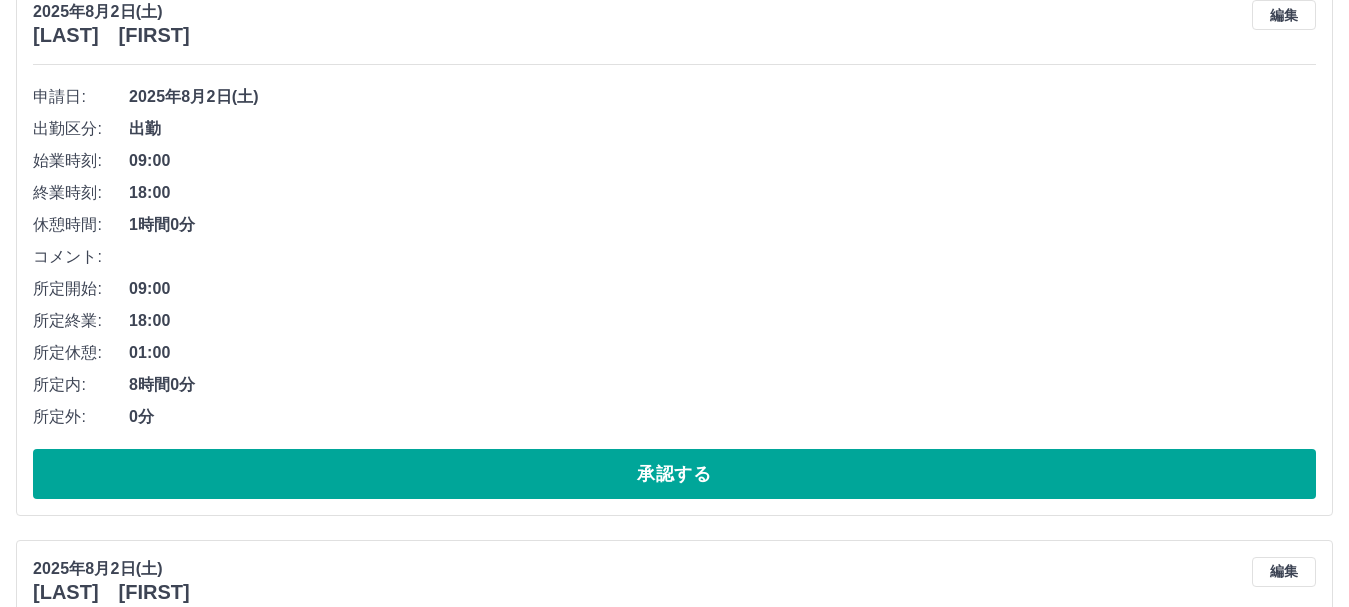 scroll, scrollTop: 1400, scrollLeft: 0, axis: vertical 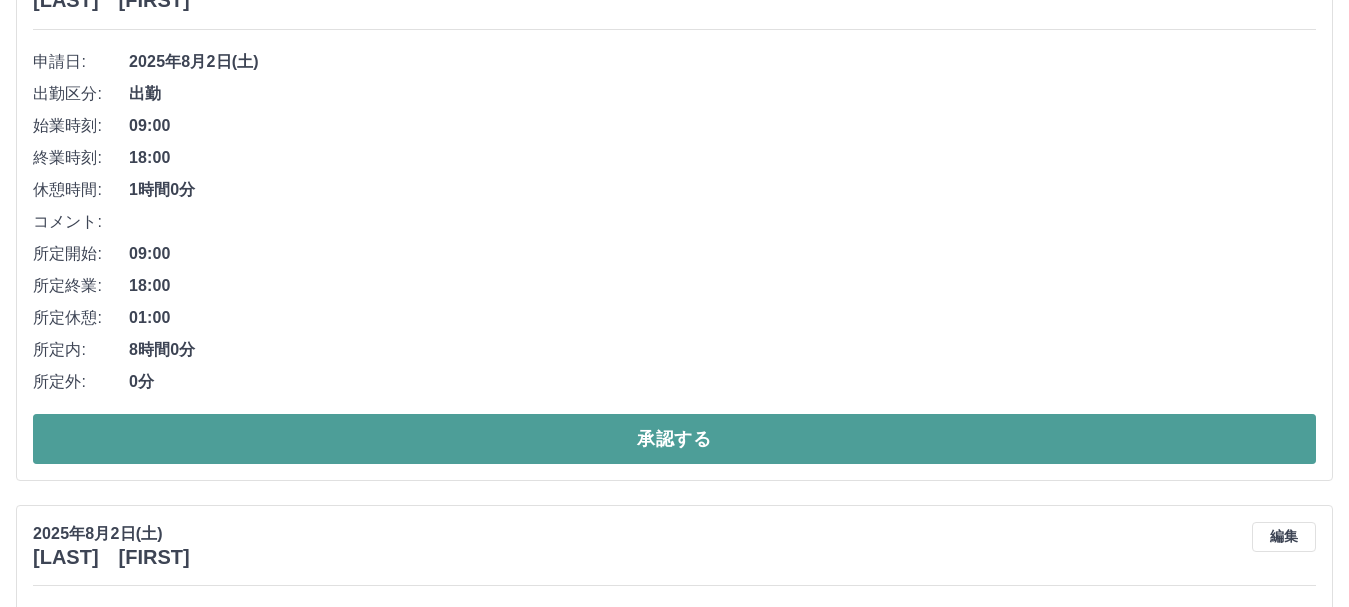 click on "承認する" at bounding box center [674, 439] 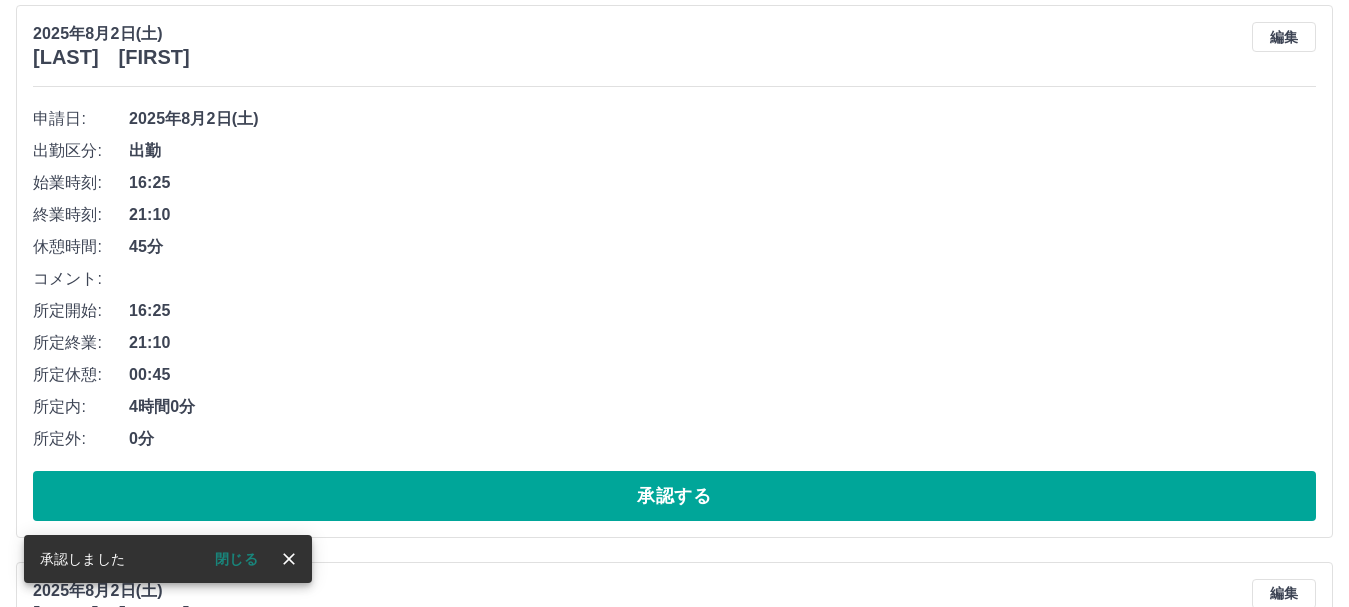 scroll, scrollTop: 1443, scrollLeft: 0, axis: vertical 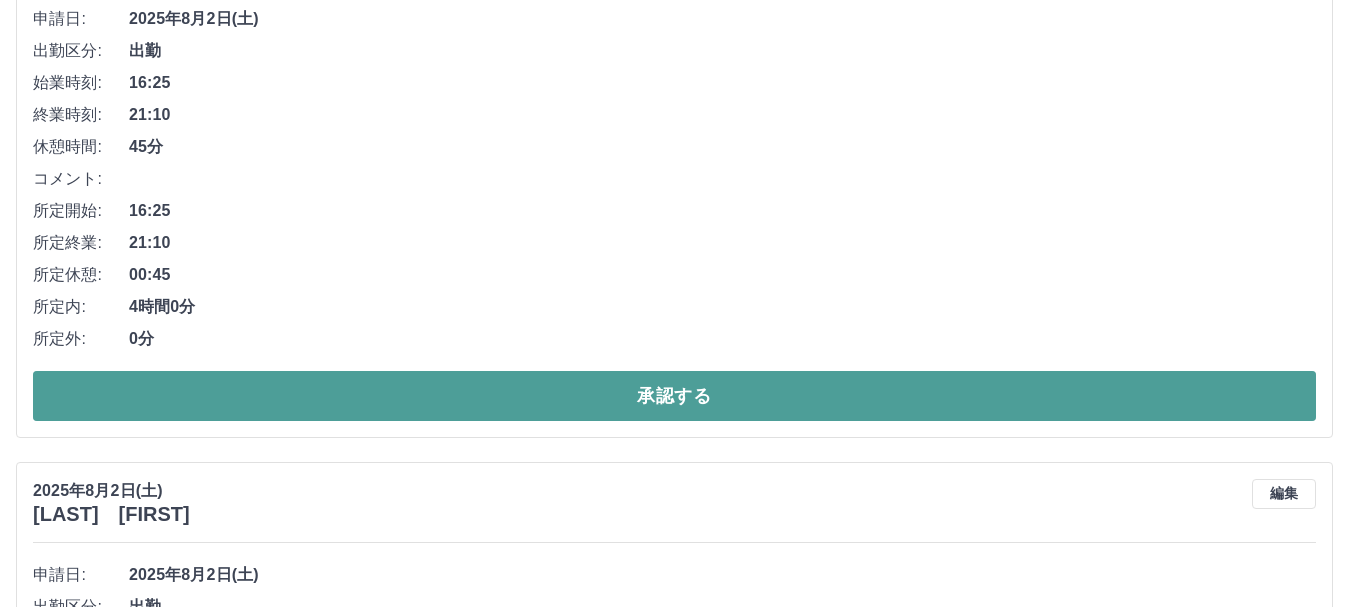 click on "承認する" at bounding box center [674, 396] 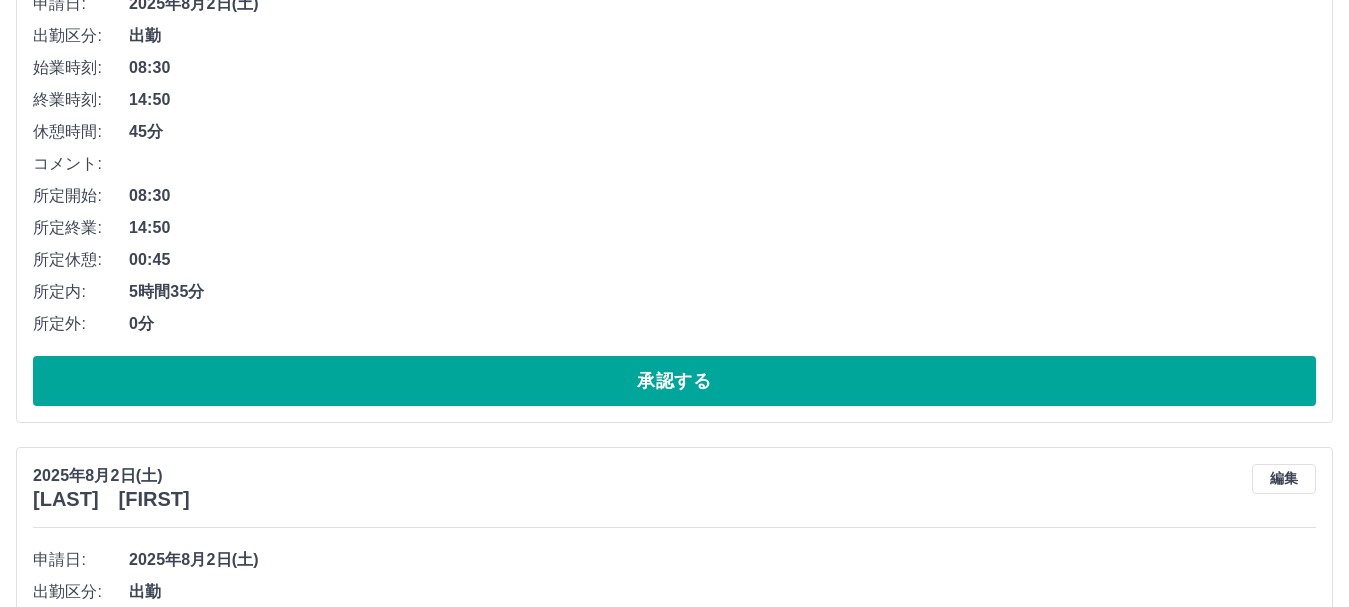 scroll, scrollTop: 1486, scrollLeft: 0, axis: vertical 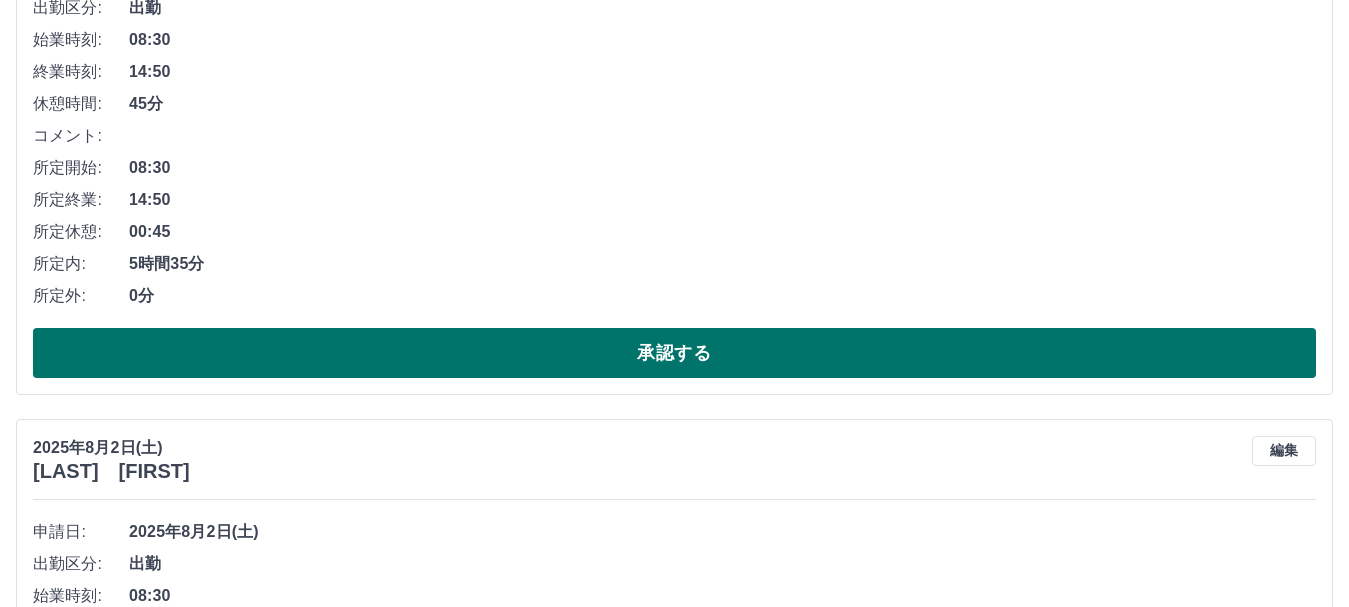 click on "承認する" at bounding box center [674, 353] 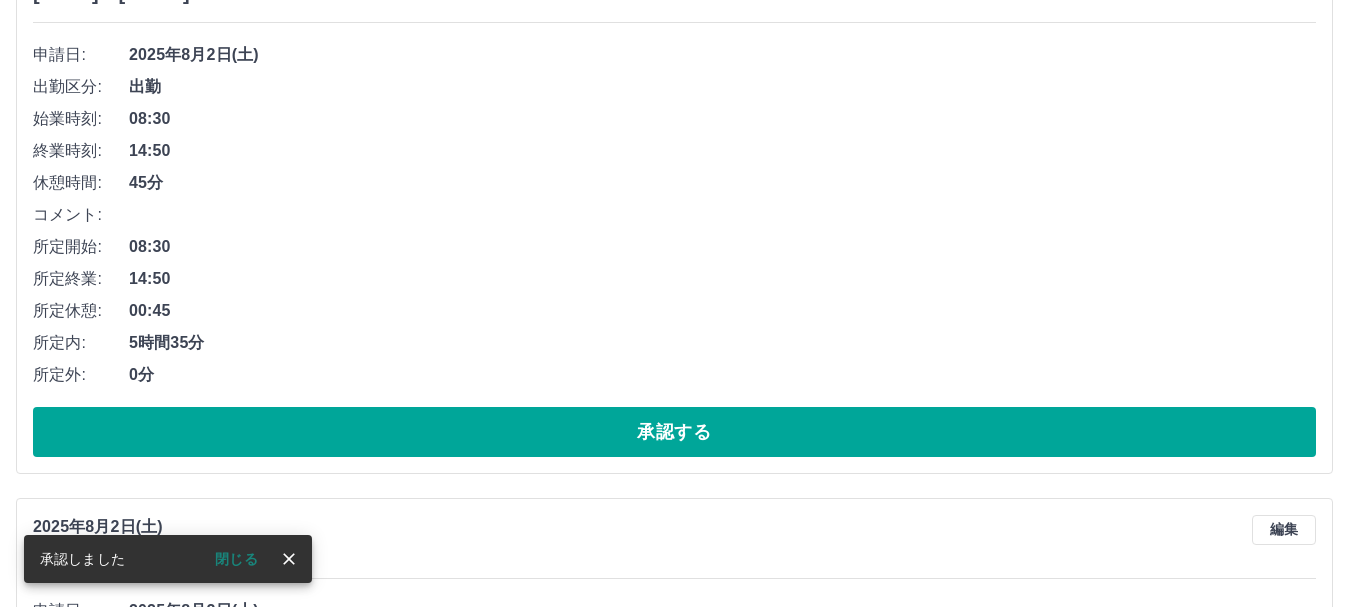 scroll, scrollTop: 1429, scrollLeft: 0, axis: vertical 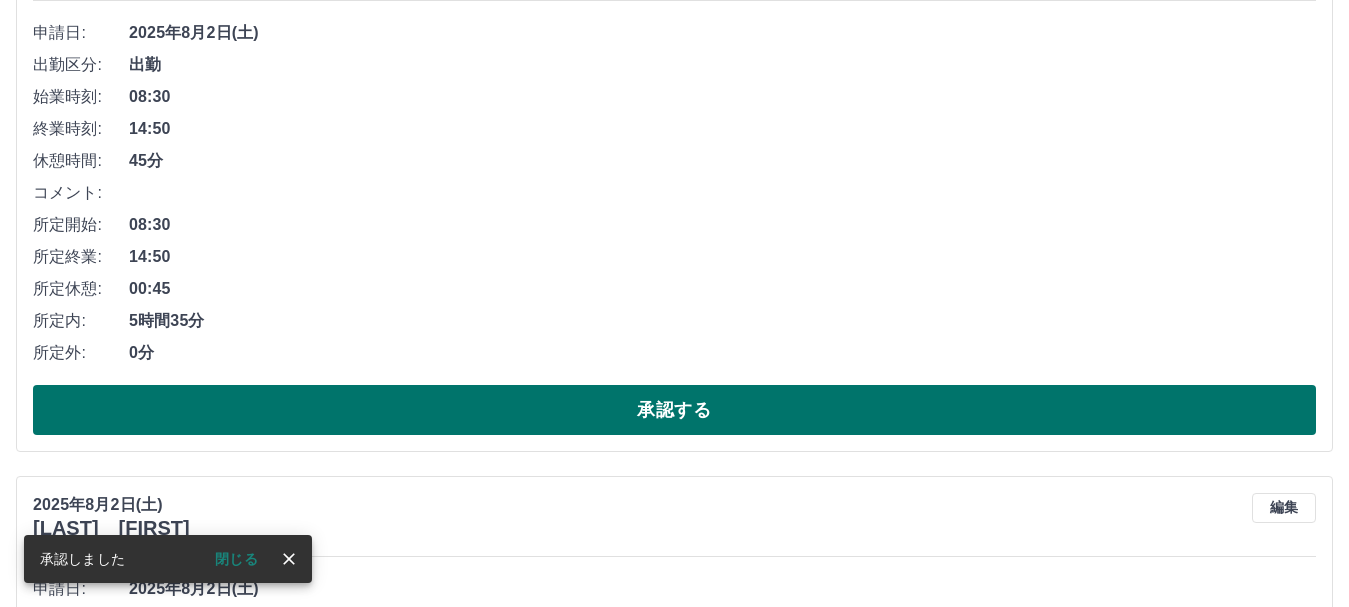 click on "承認する" at bounding box center (674, 410) 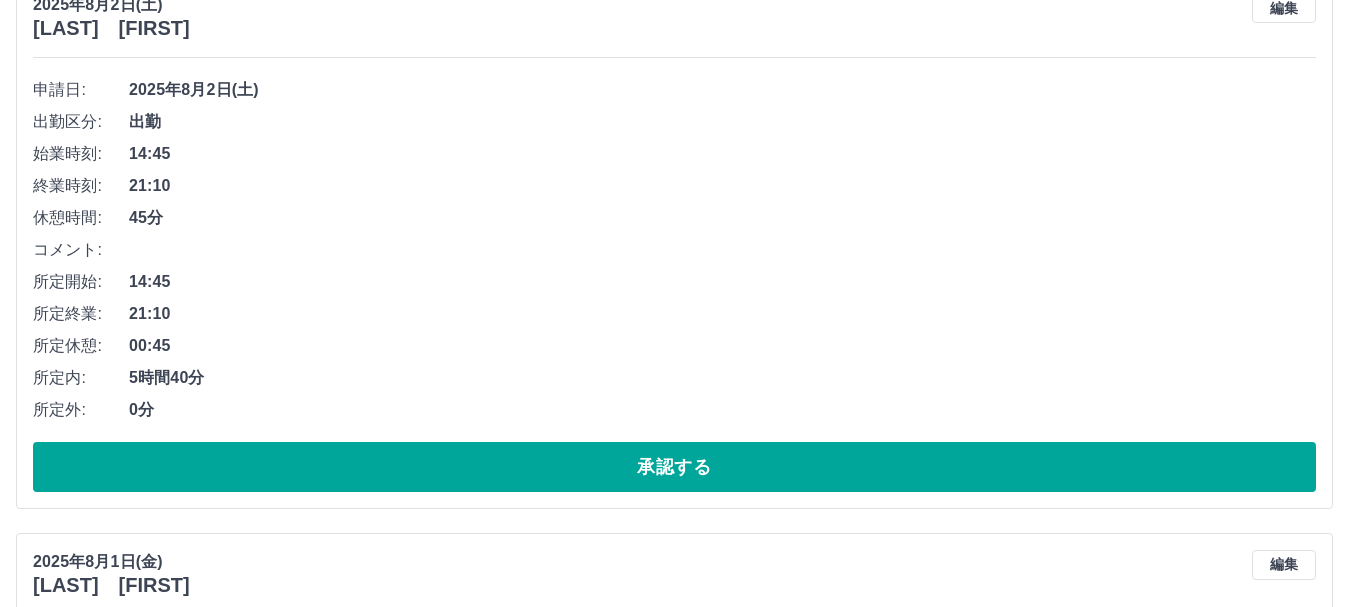scroll, scrollTop: 1472, scrollLeft: 0, axis: vertical 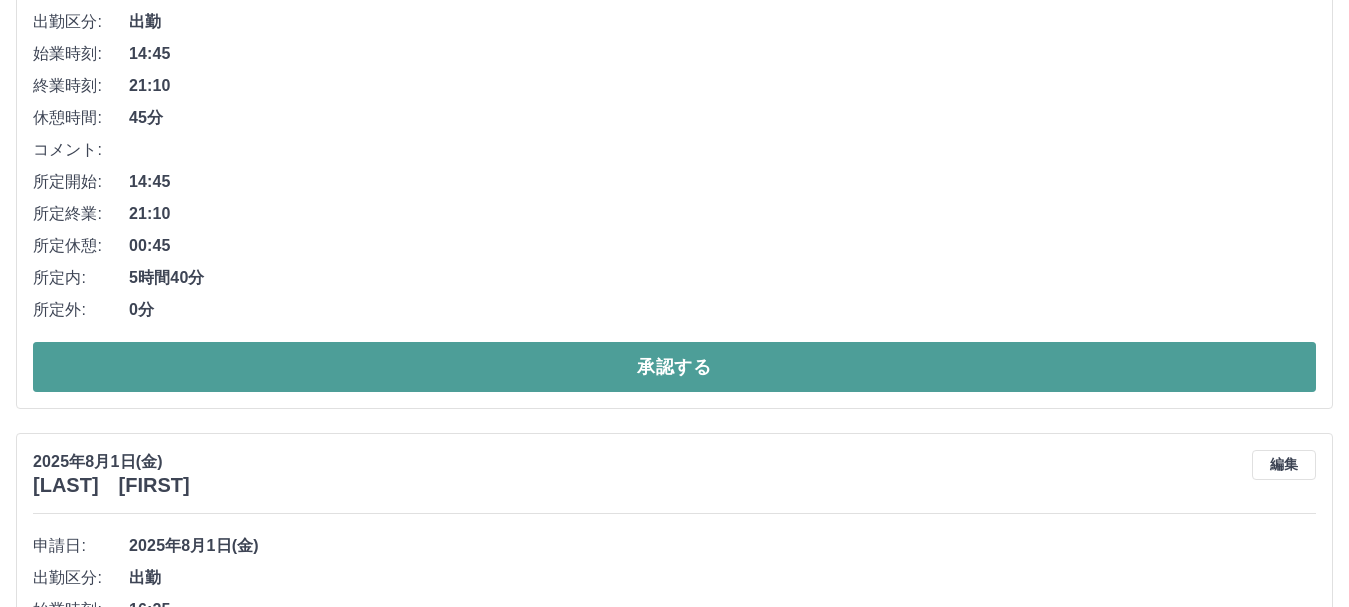 click on "承認する" at bounding box center (674, 367) 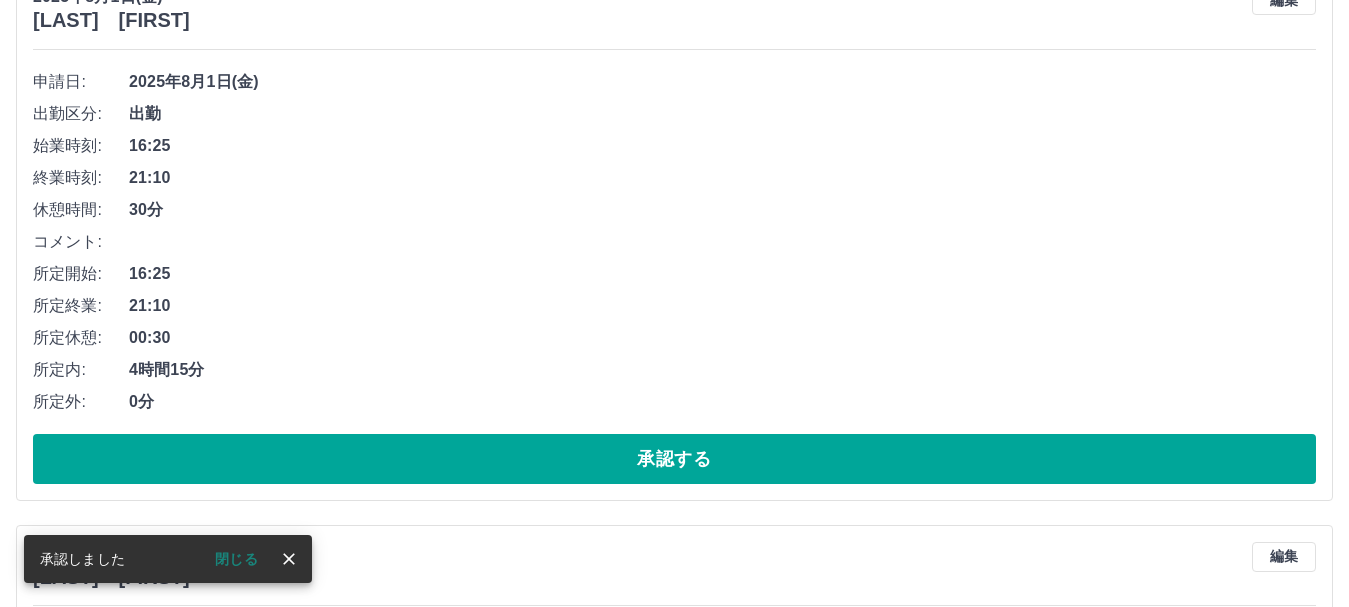 scroll, scrollTop: 1415, scrollLeft: 0, axis: vertical 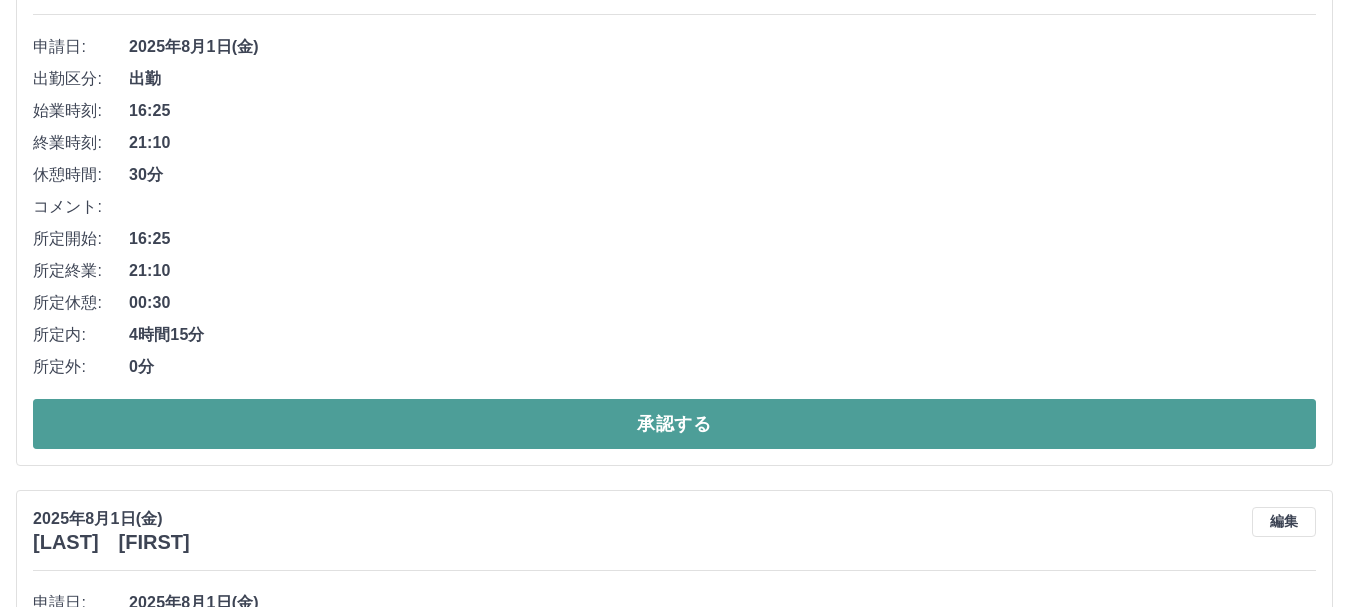 click on "承認する" at bounding box center [674, 424] 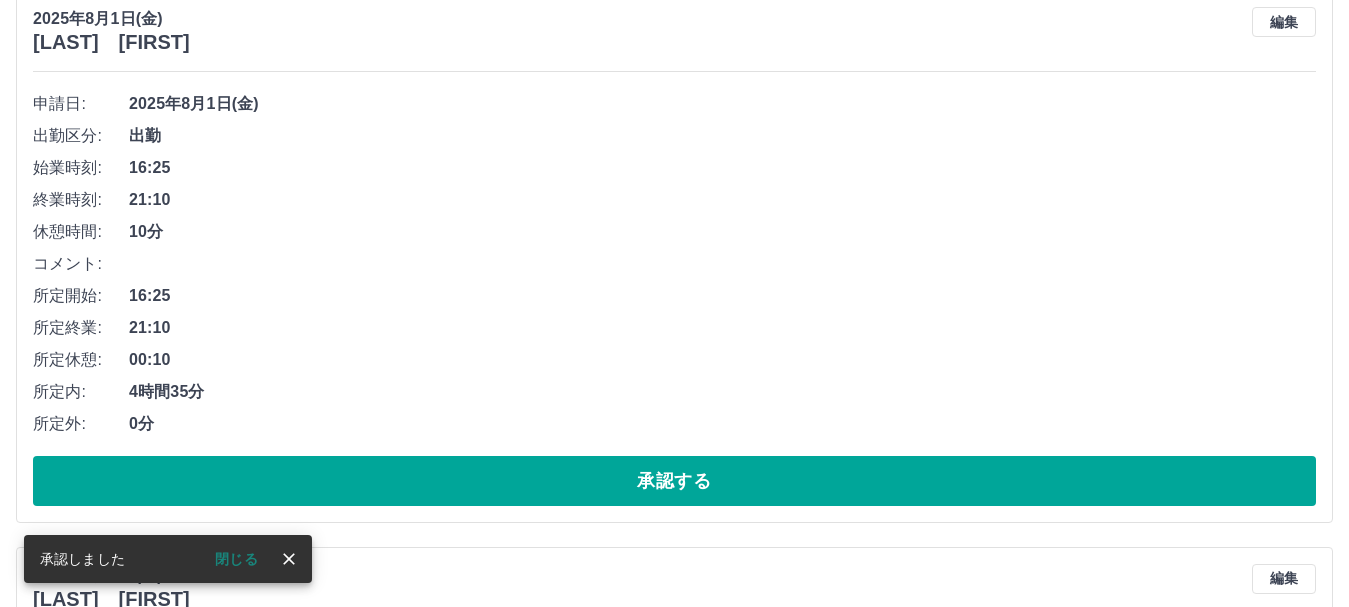 scroll, scrollTop: 1458, scrollLeft: 0, axis: vertical 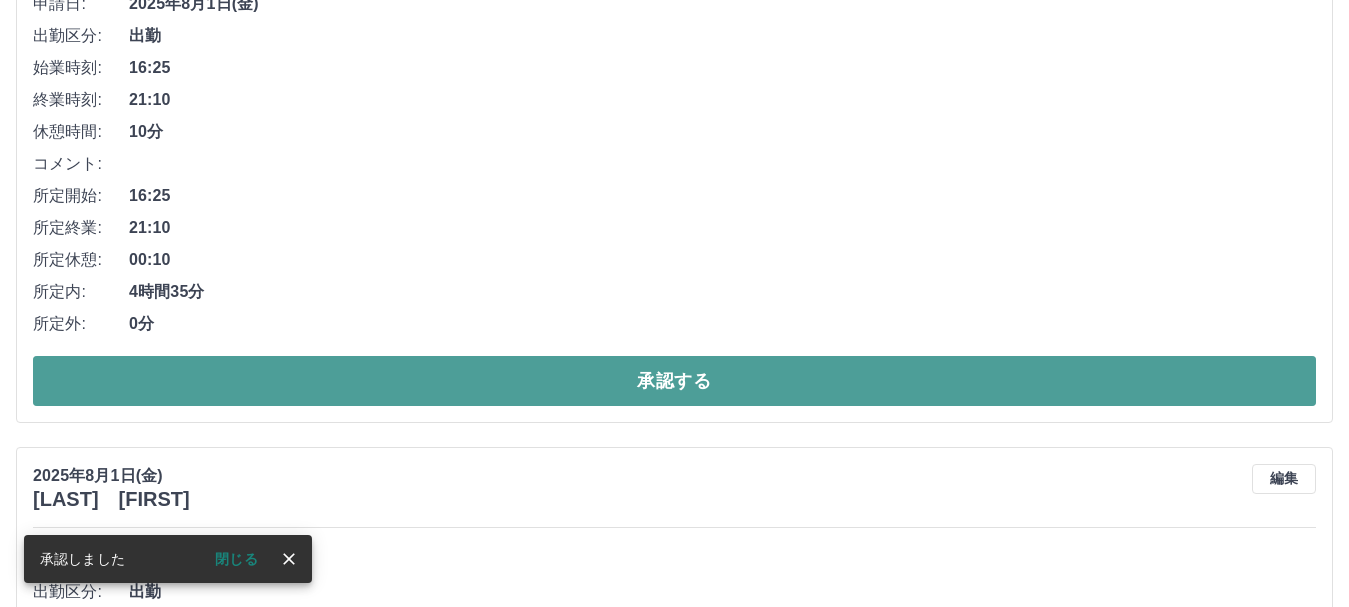 click on "承認する" at bounding box center [674, 381] 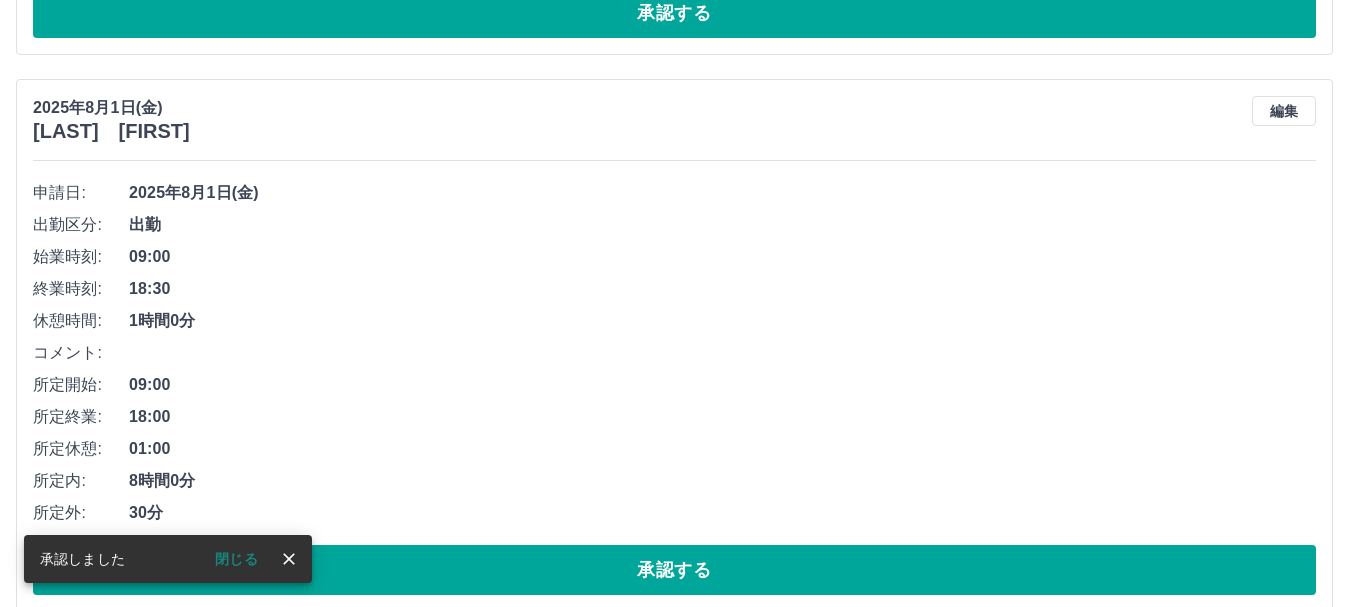 scroll, scrollTop: 1300, scrollLeft: 0, axis: vertical 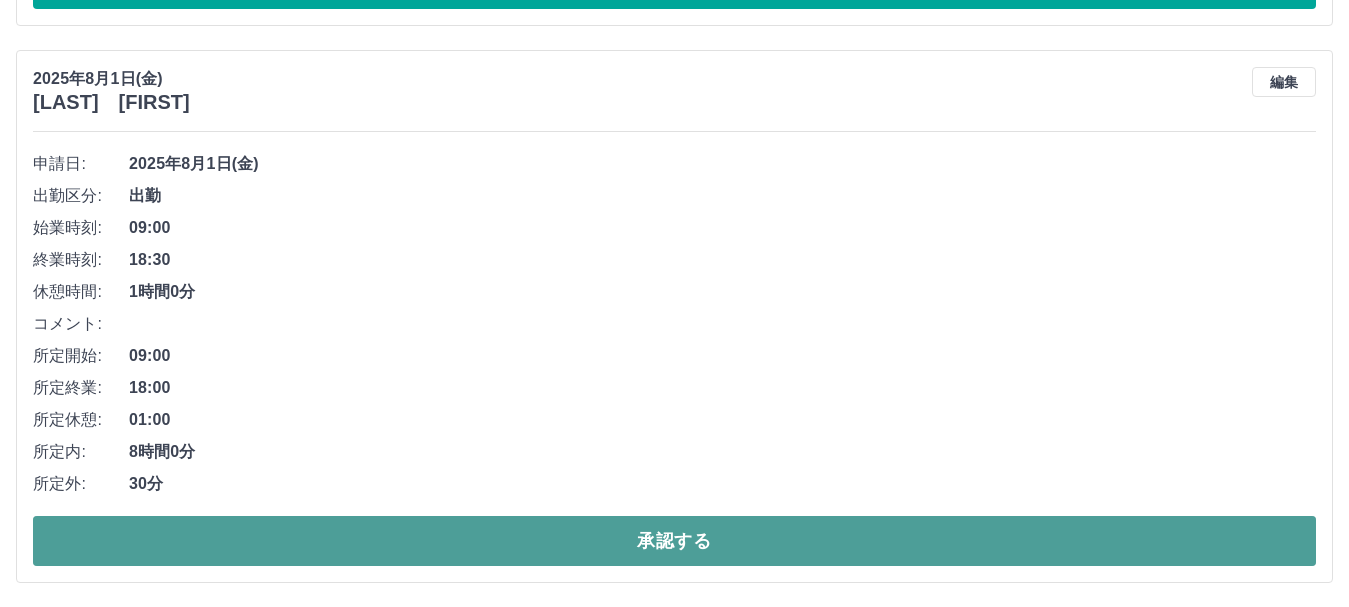 click on "承認する" at bounding box center [674, 541] 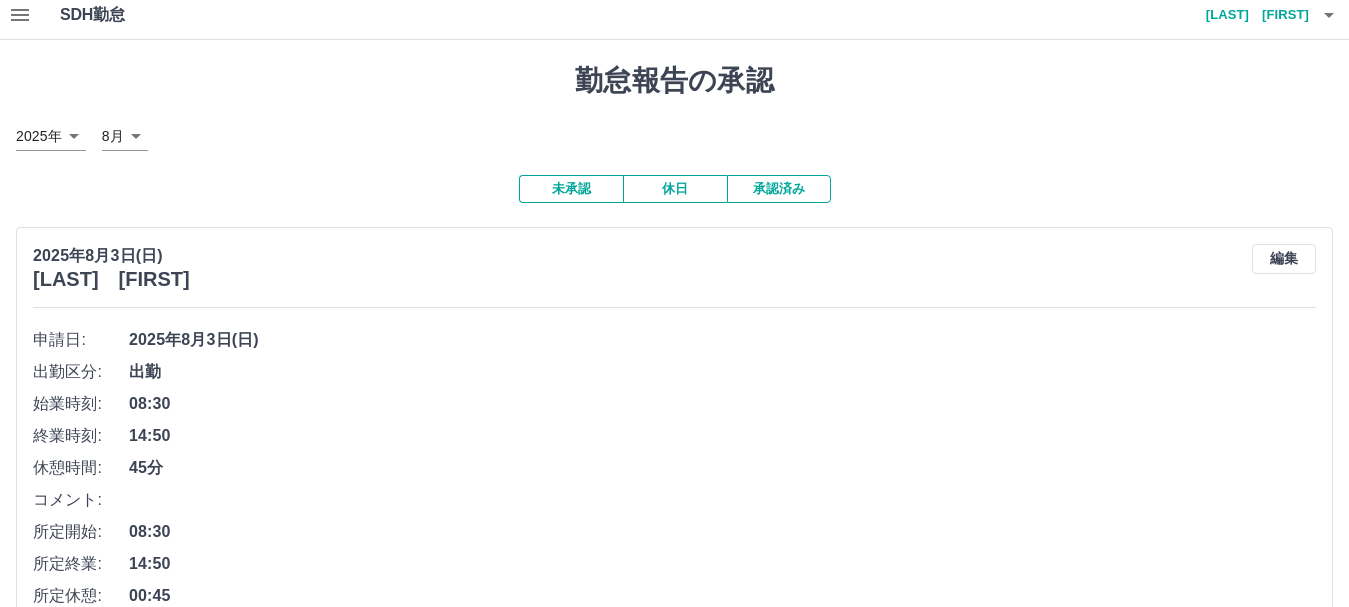 scroll, scrollTop: 0, scrollLeft: 0, axis: both 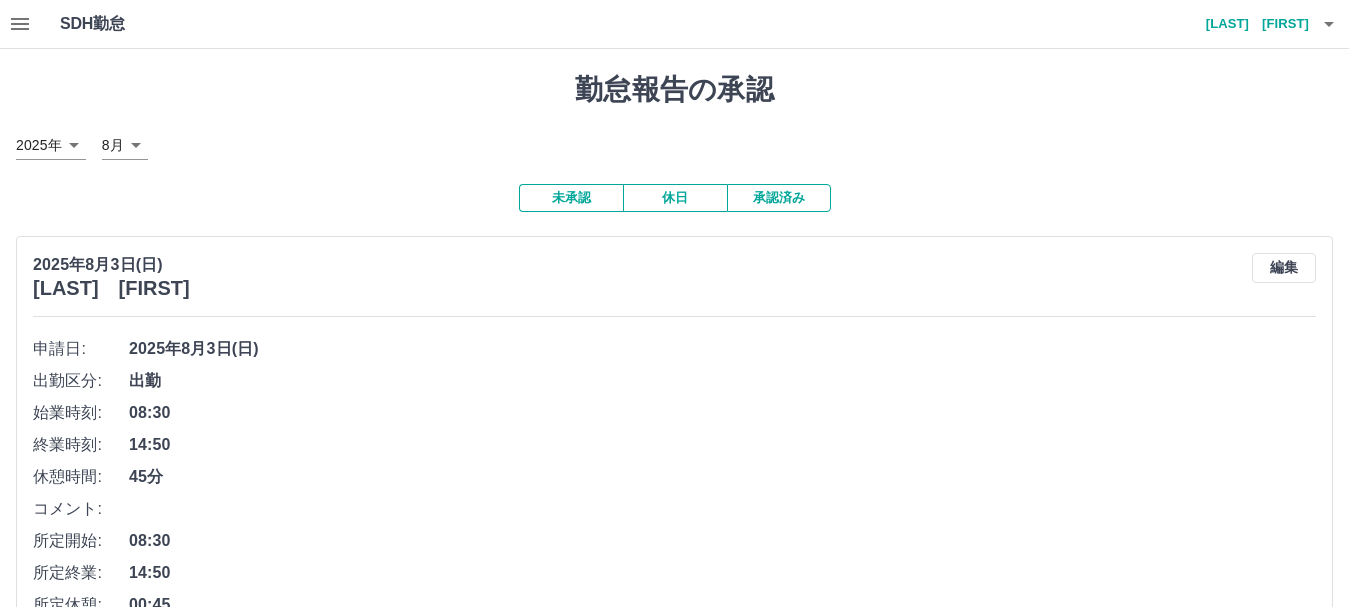 drag, startPoint x: 1320, startPoint y: 4, endPoint x: 803, endPoint y: 456, distance: 686.7263 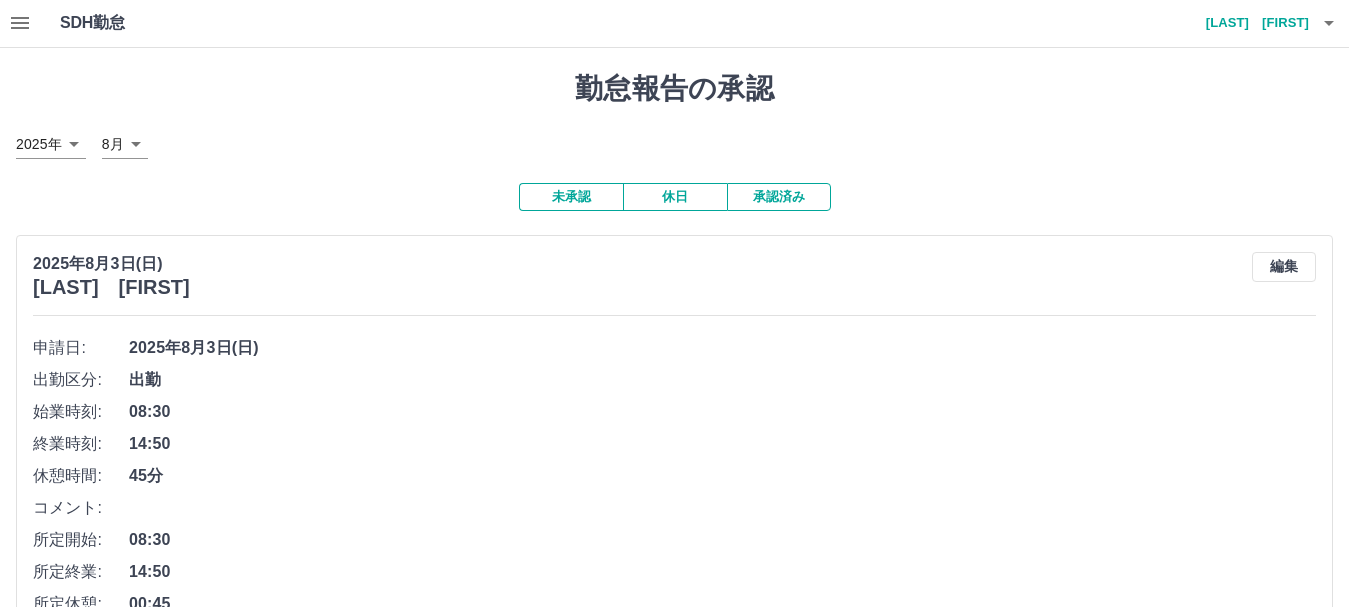 scroll, scrollTop: 0, scrollLeft: 0, axis: both 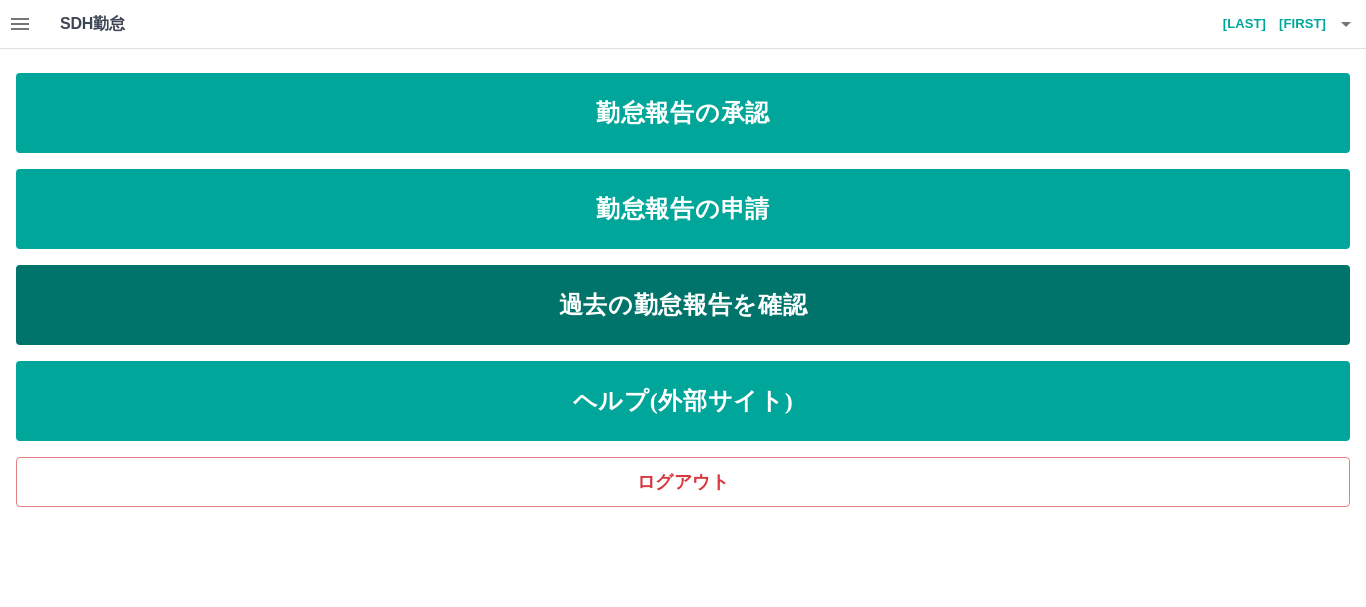 click on "過去の勤怠報告を確認" at bounding box center (683, 305) 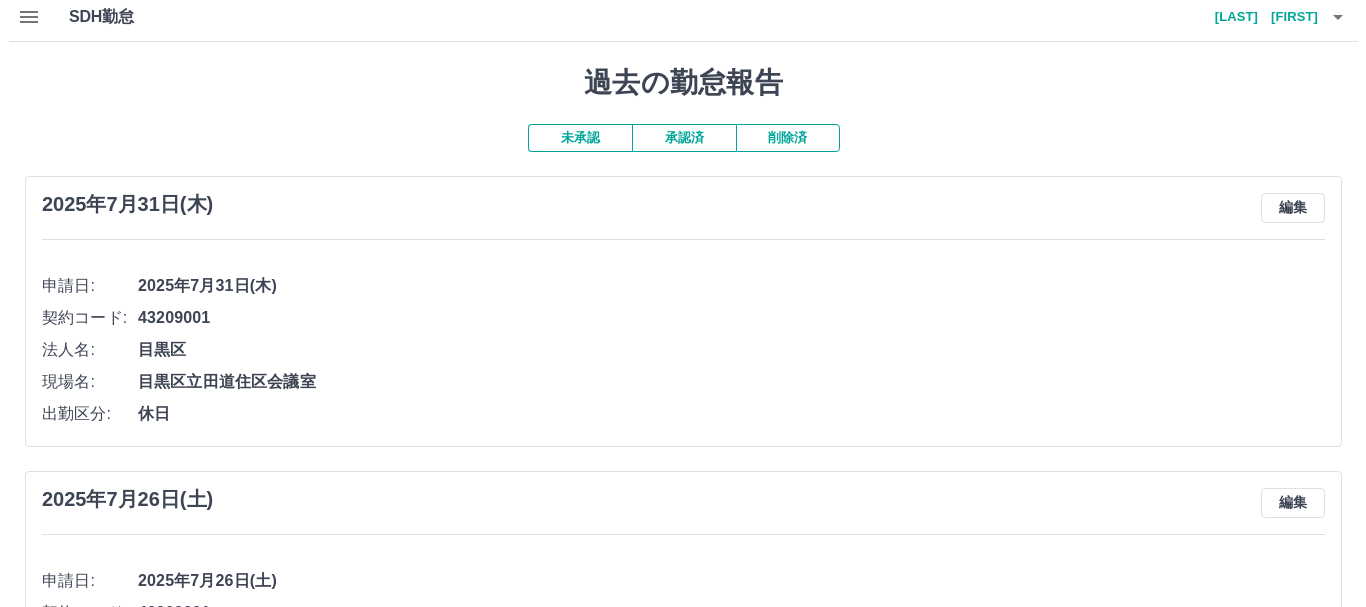 scroll, scrollTop: 0, scrollLeft: 0, axis: both 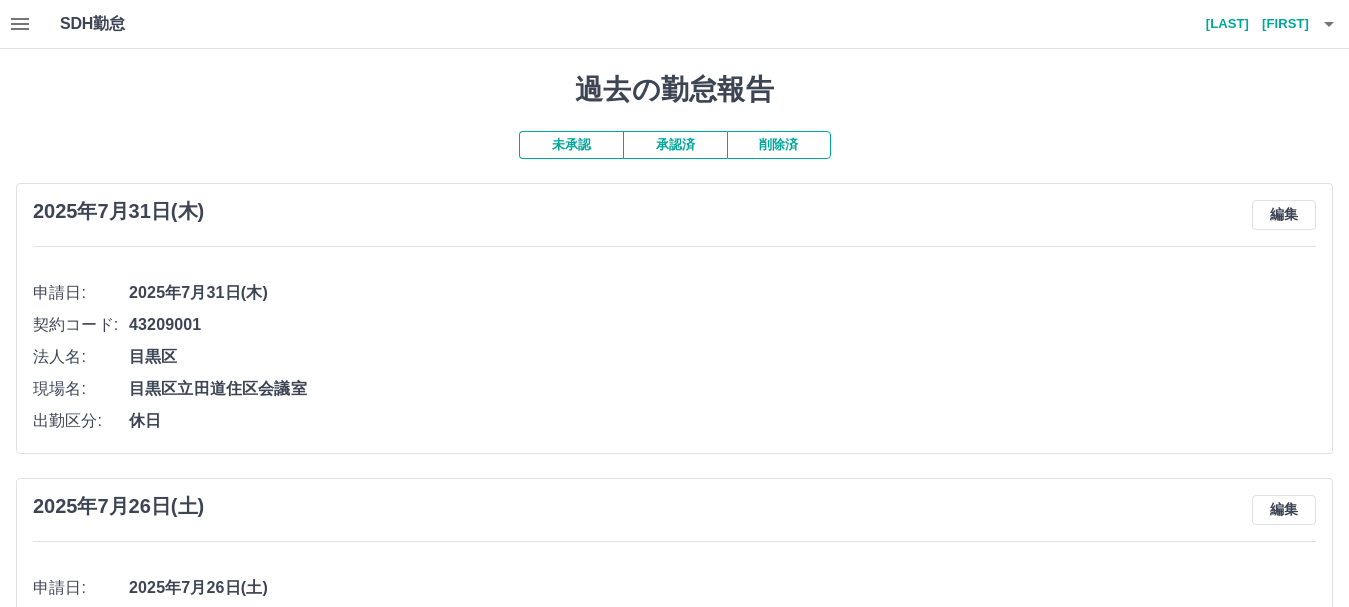 click 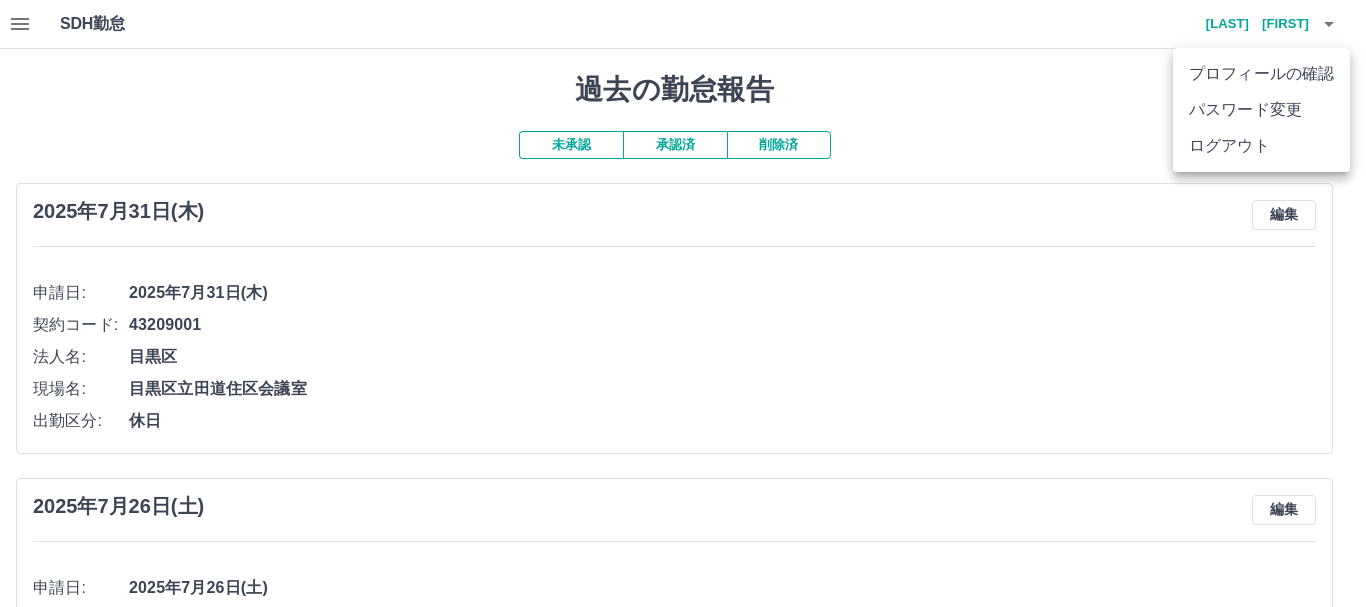 click on "ログアウト" at bounding box center [1261, 146] 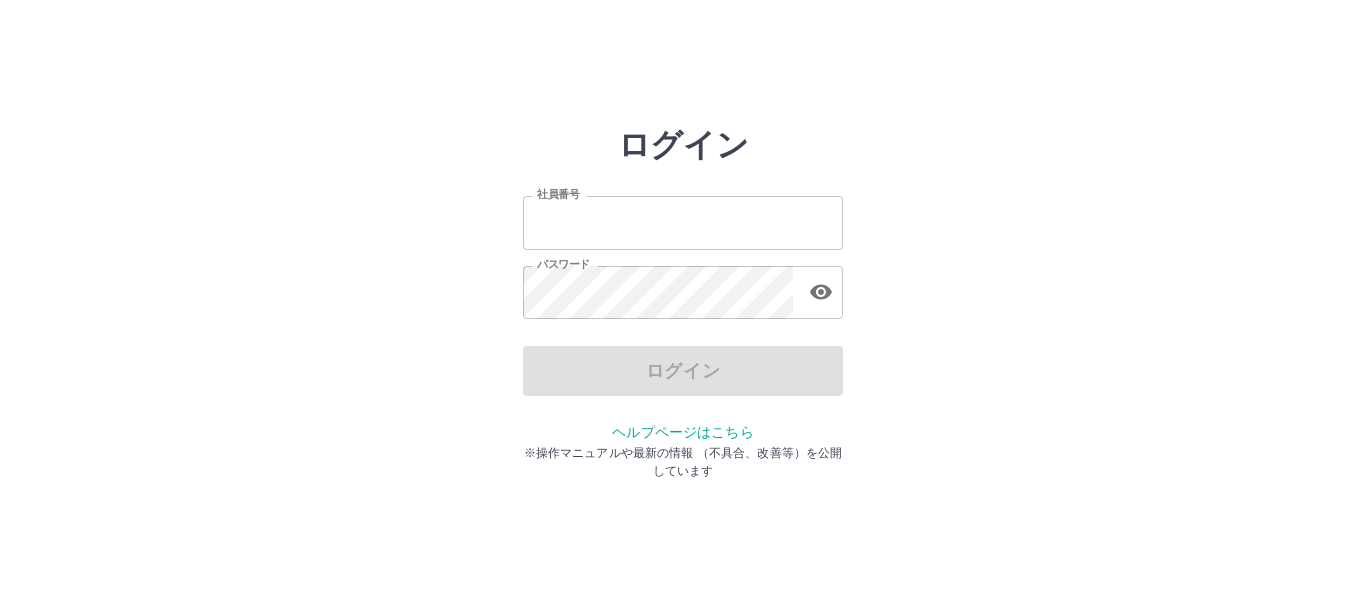 scroll, scrollTop: 0, scrollLeft: 0, axis: both 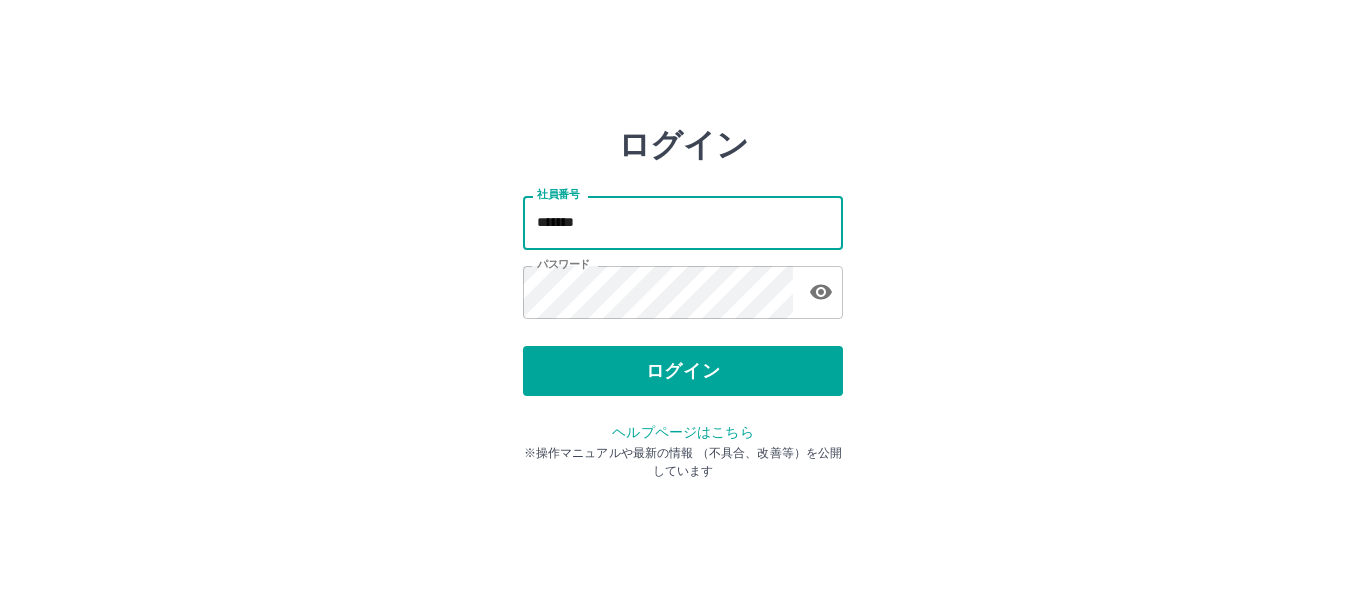 drag, startPoint x: 602, startPoint y: 227, endPoint x: 501, endPoint y: 227, distance: 101 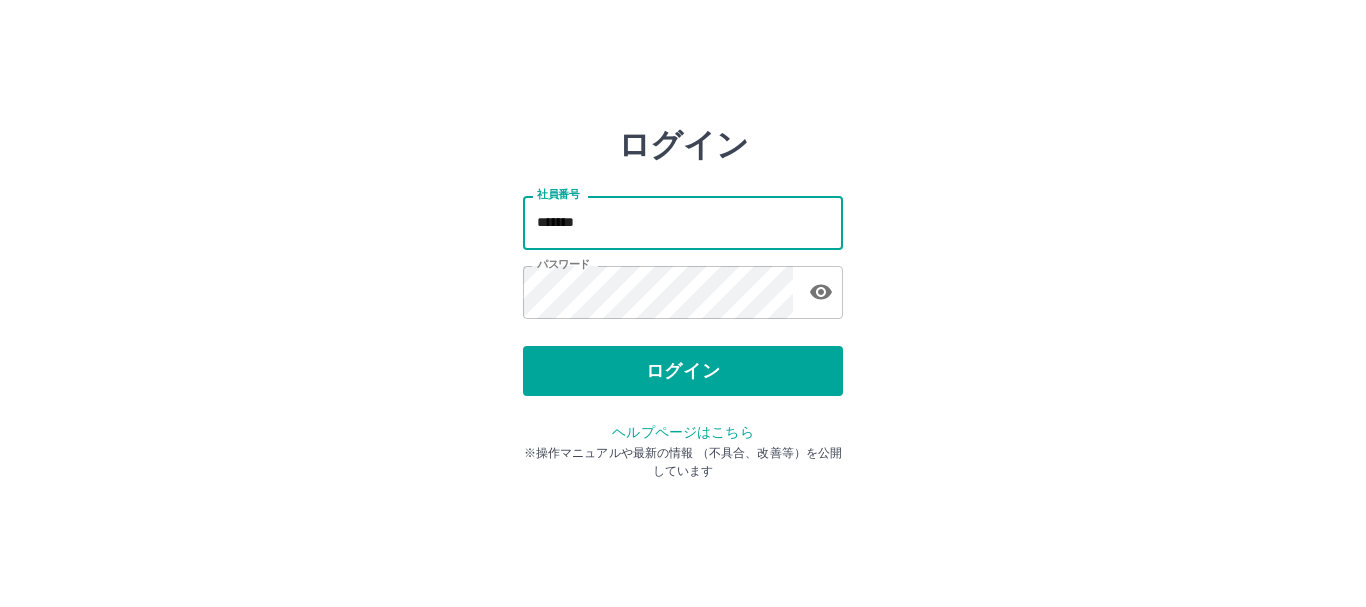 type on "*******" 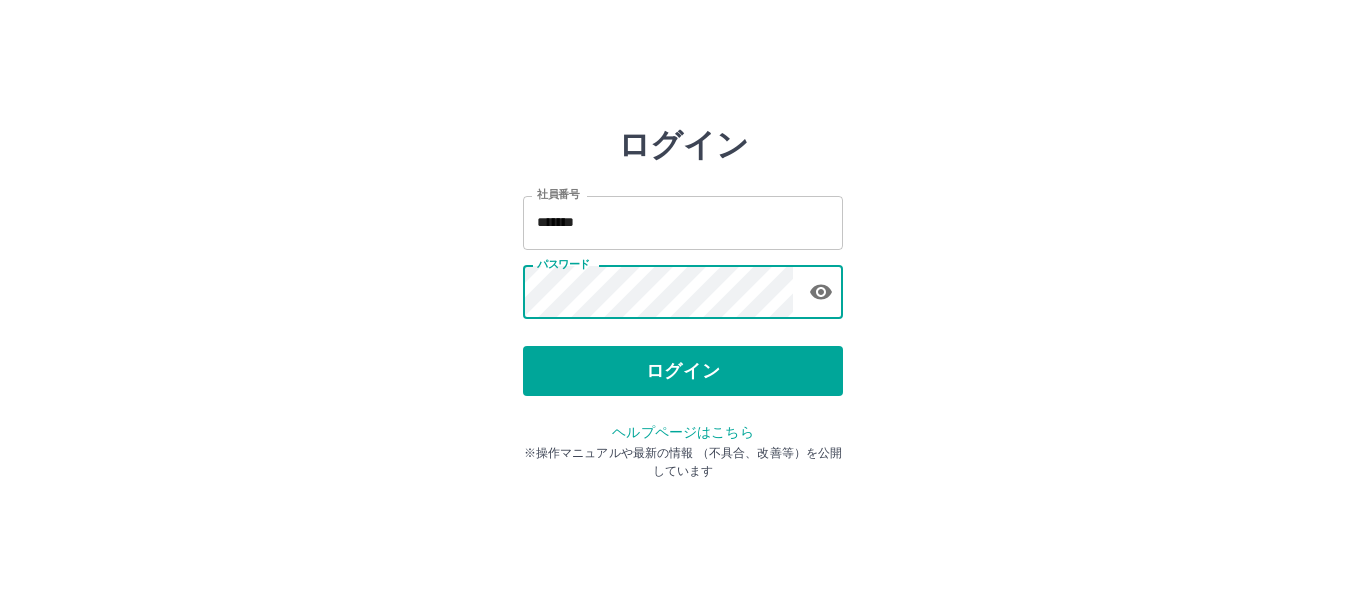 click on "ログイン 社員番号 ******* 社員番号 パスワード パスワード ログイン ヘルプページはこちら ※操作マニュアルや最新の情報 （不具合、改善等）を公開しています" at bounding box center (683, 286) 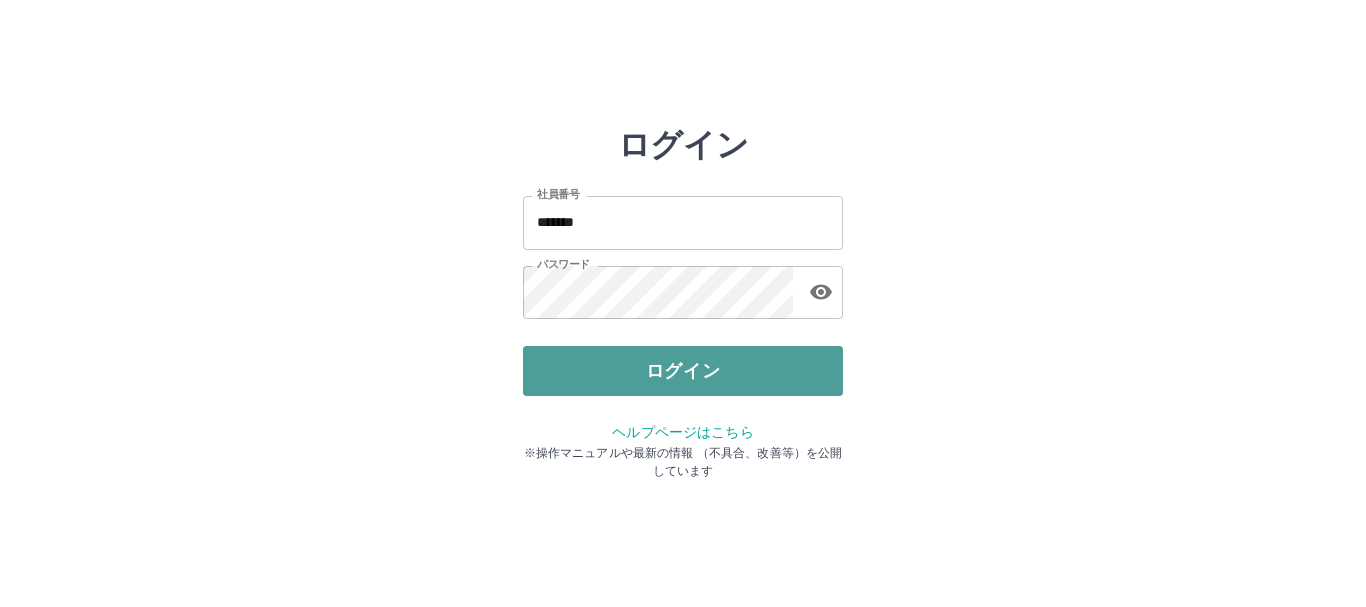click on "ログイン" at bounding box center (683, 371) 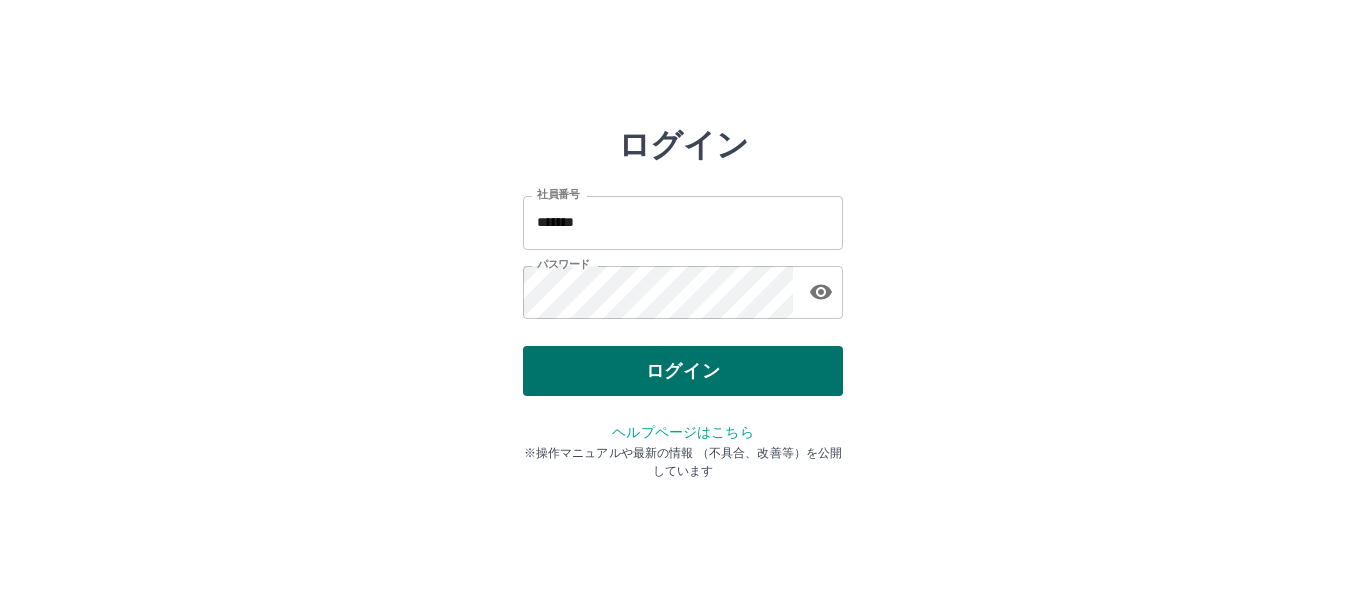 click on "ログイン" at bounding box center (683, 371) 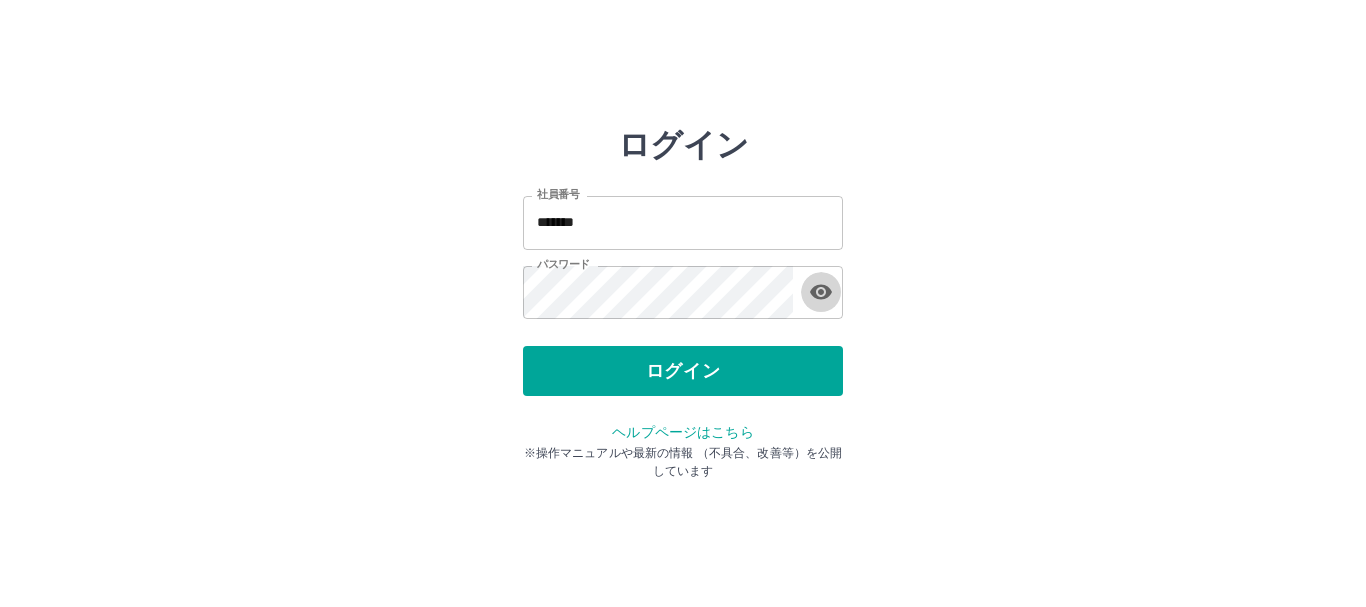 click 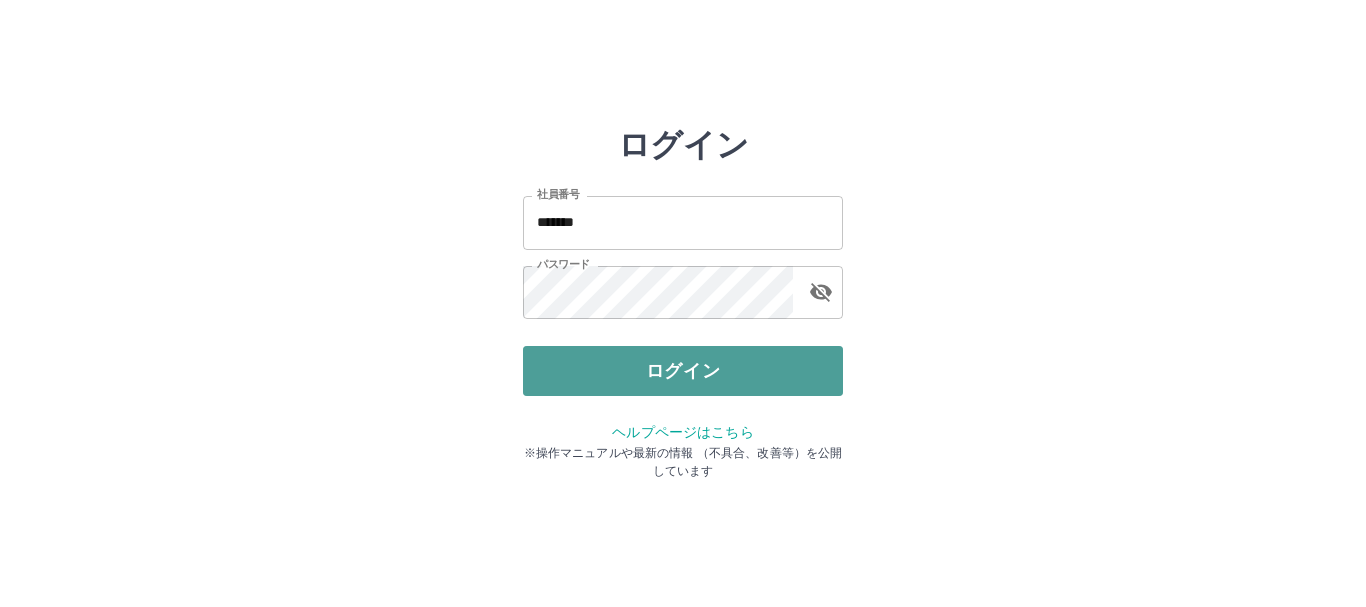 click on "ログイン" at bounding box center [683, 371] 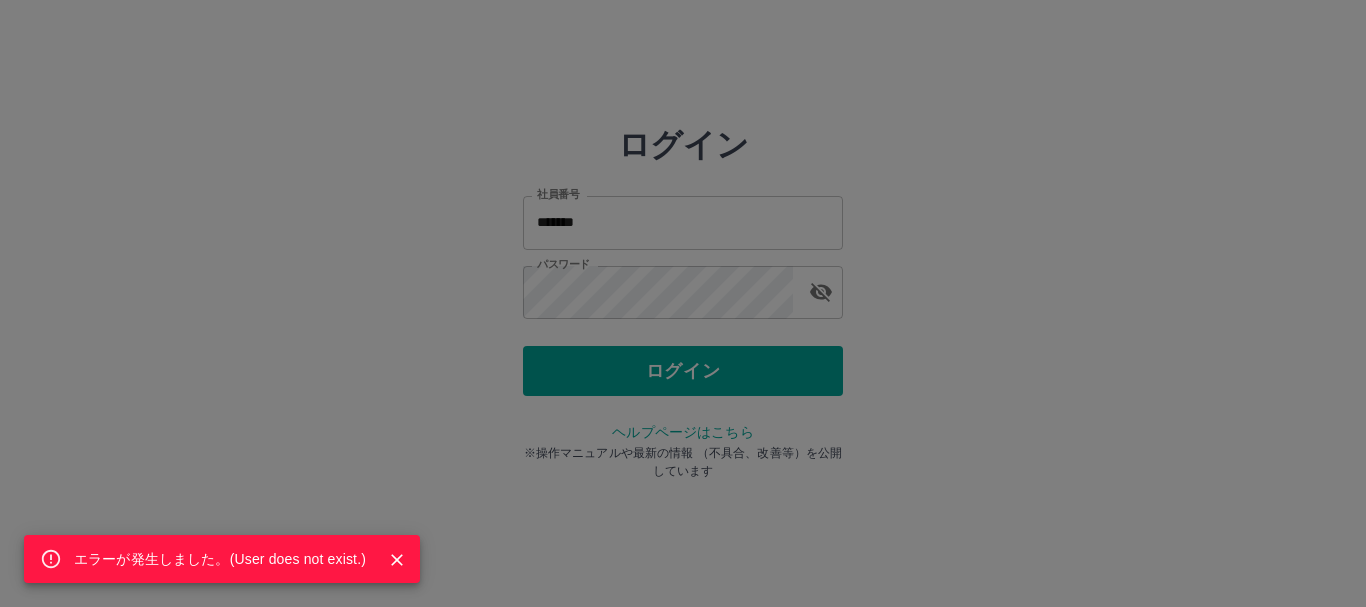 click 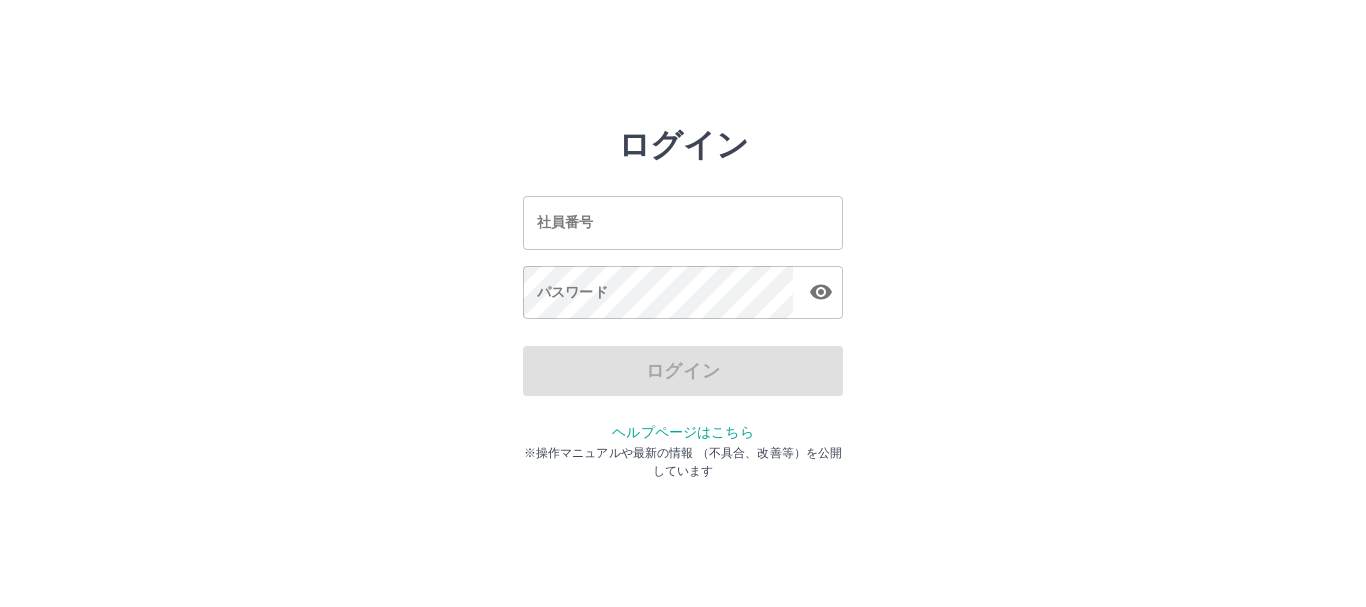 scroll, scrollTop: 0, scrollLeft: 0, axis: both 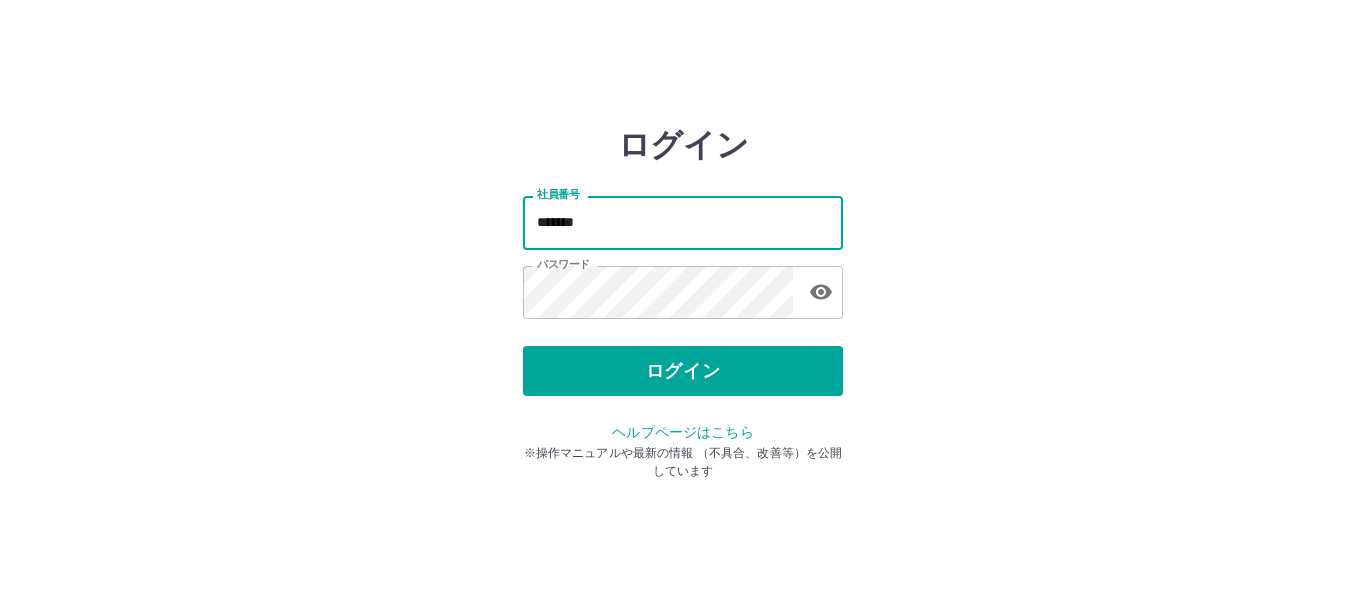 drag, startPoint x: 599, startPoint y: 219, endPoint x: 505, endPoint y: 225, distance: 94.19129 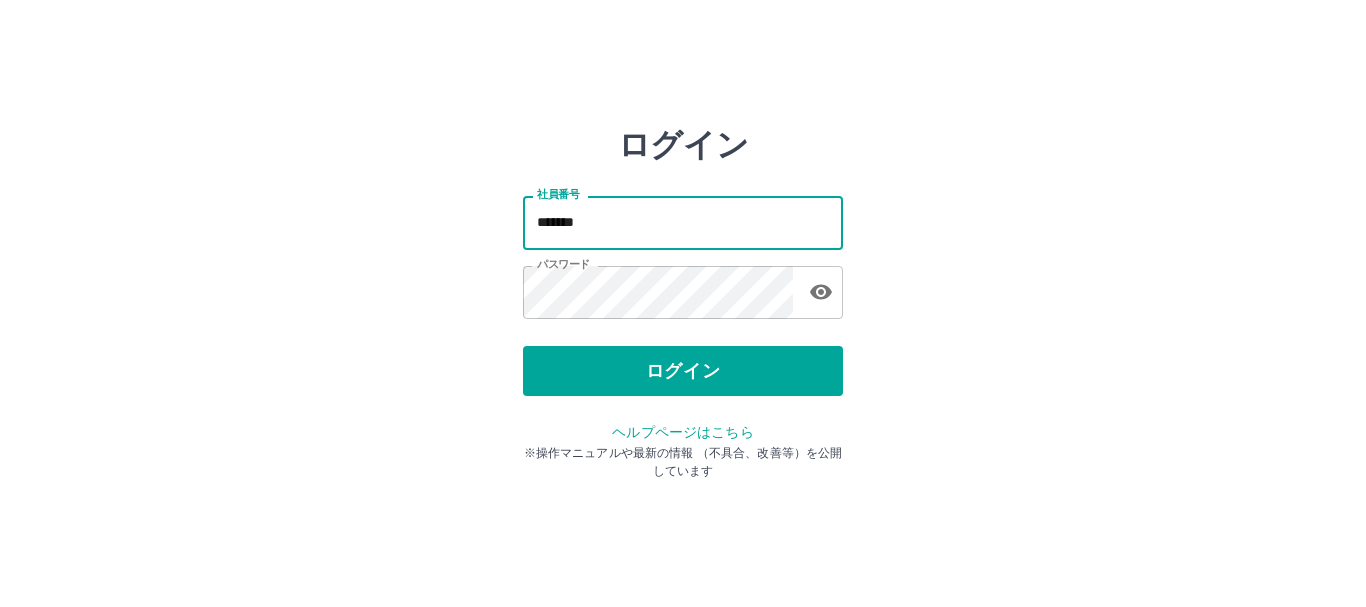 type on "*******" 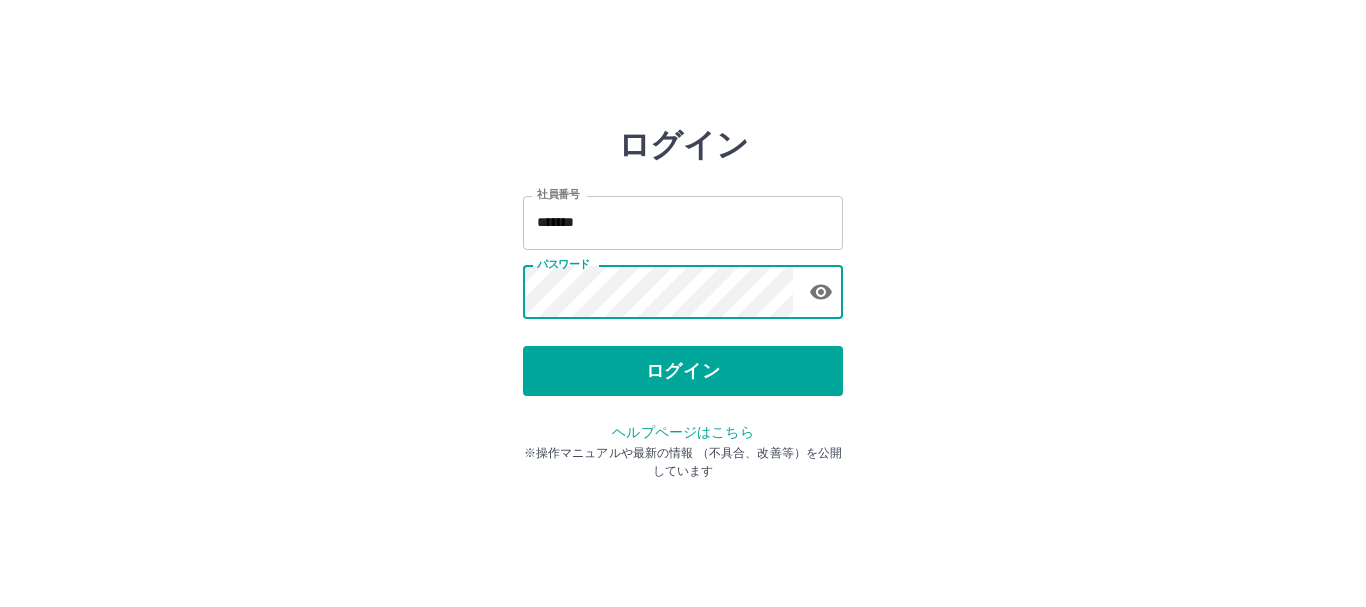 click on "ログイン 社員番号 ******* 社員番号 パスワード パスワード ログイン ヘルプページはこちら ※操作マニュアルや最新の情報 （不具合、改善等）を公開しています" at bounding box center [683, 286] 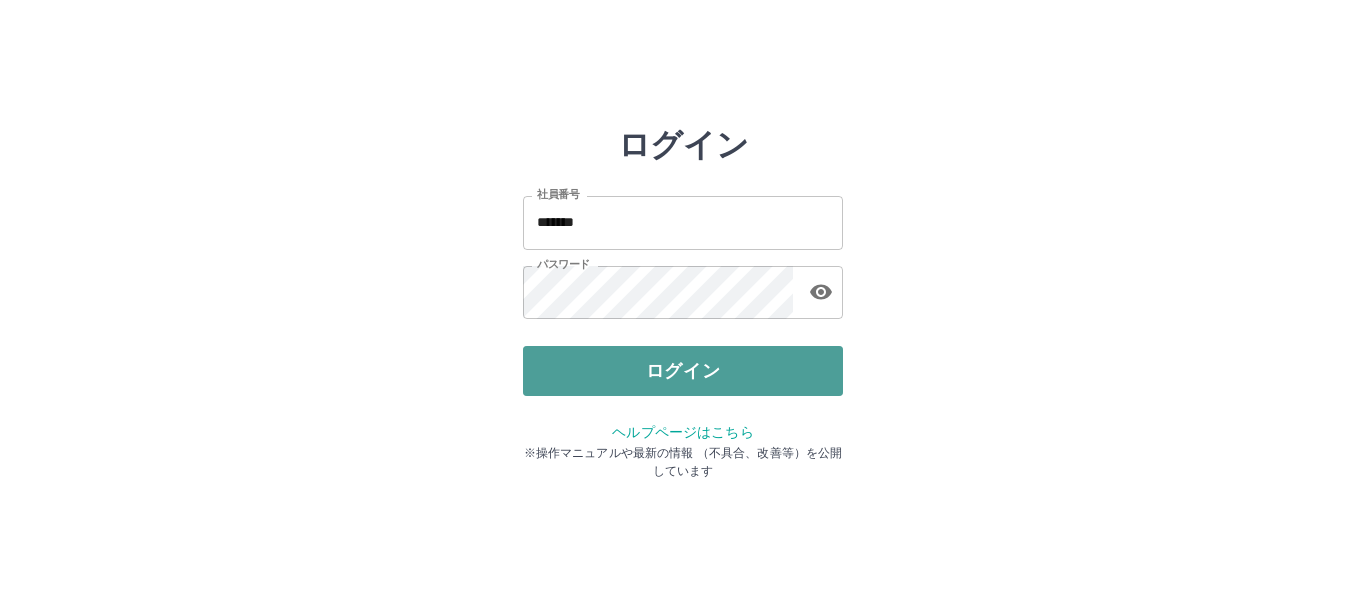 click on "ログイン" at bounding box center [683, 371] 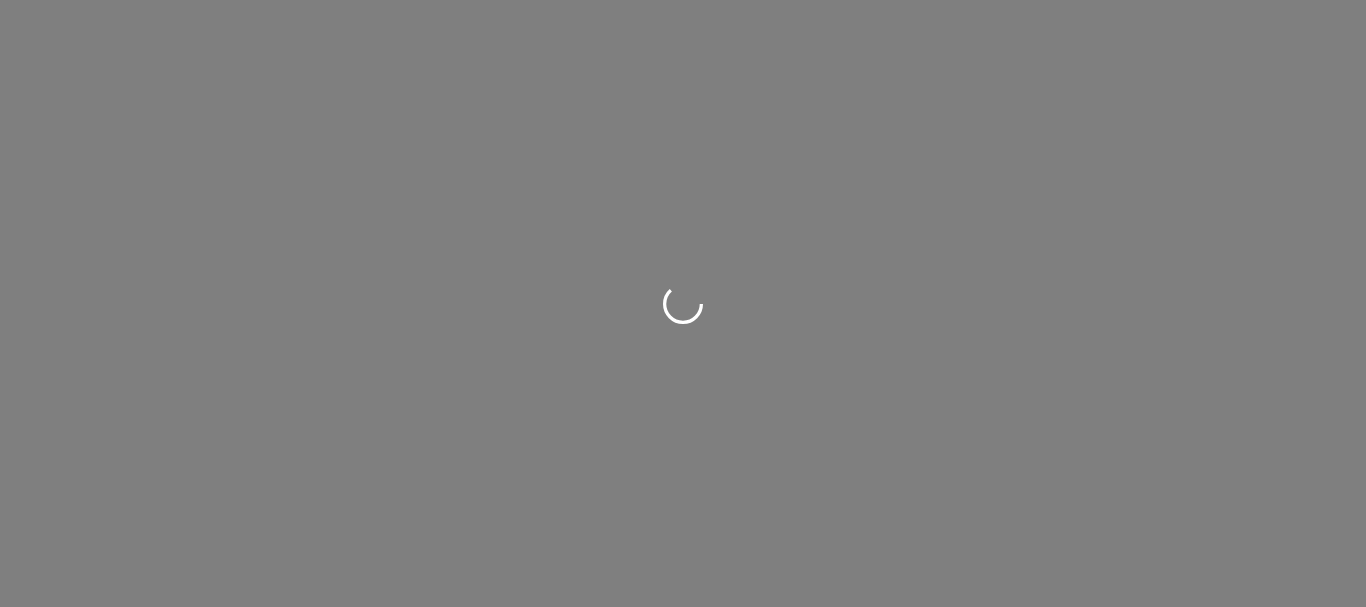 scroll, scrollTop: 0, scrollLeft: 0, axis: both 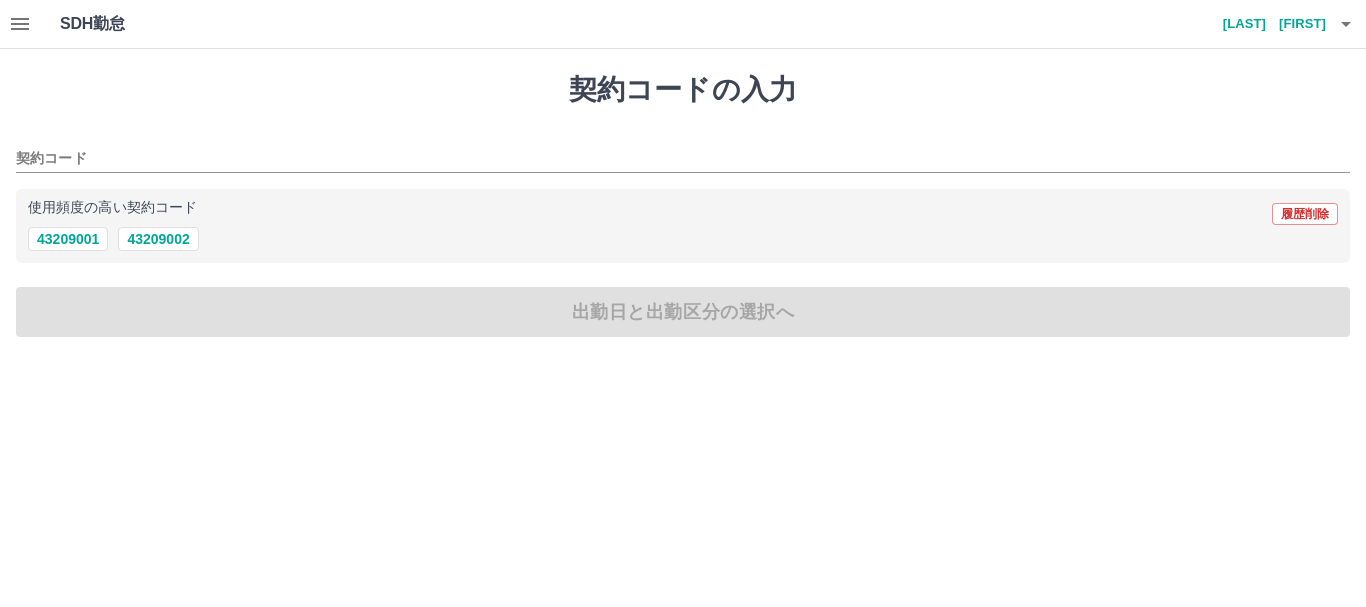 drag, startPoint x: 1358, startPoint y: 0, endPoint x: 884, endPoint y: 469, distance: 666.8111 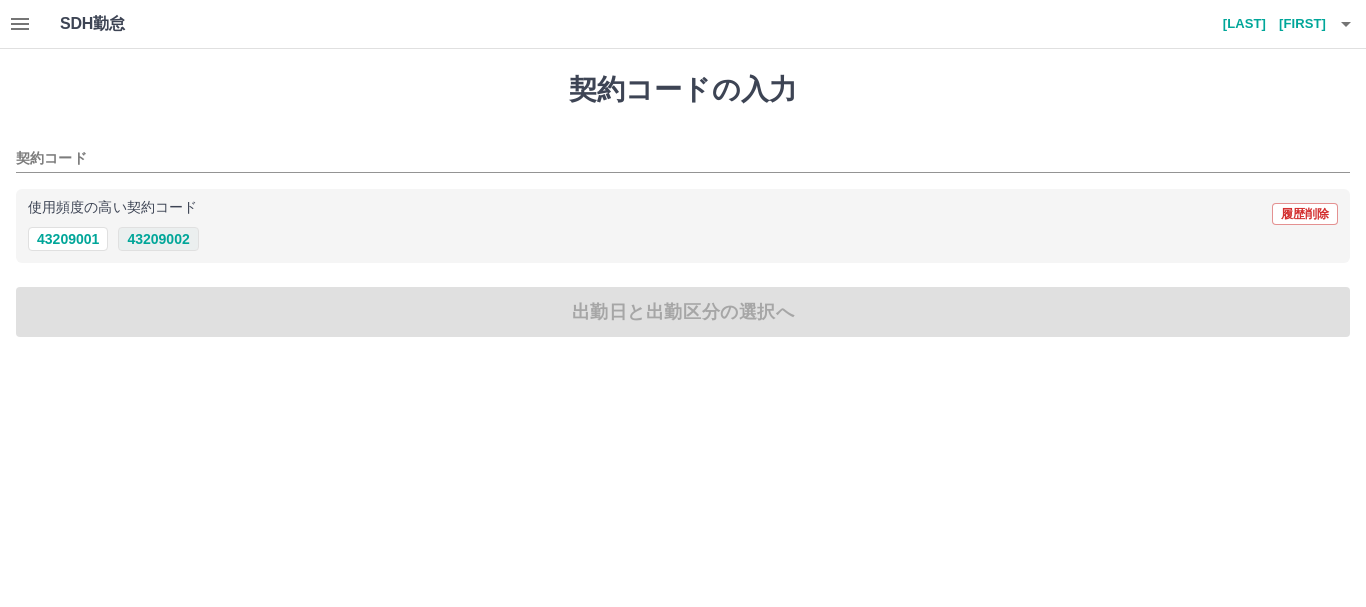 click on "43209002" at bounding box center (158, 239) 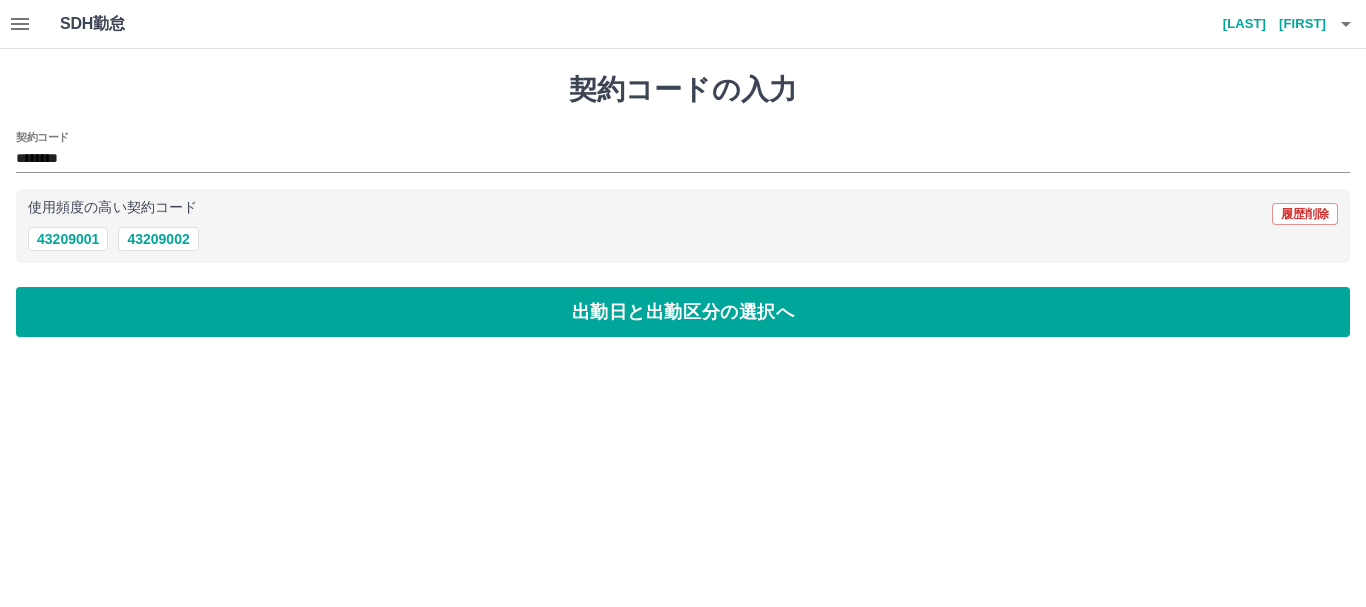 click 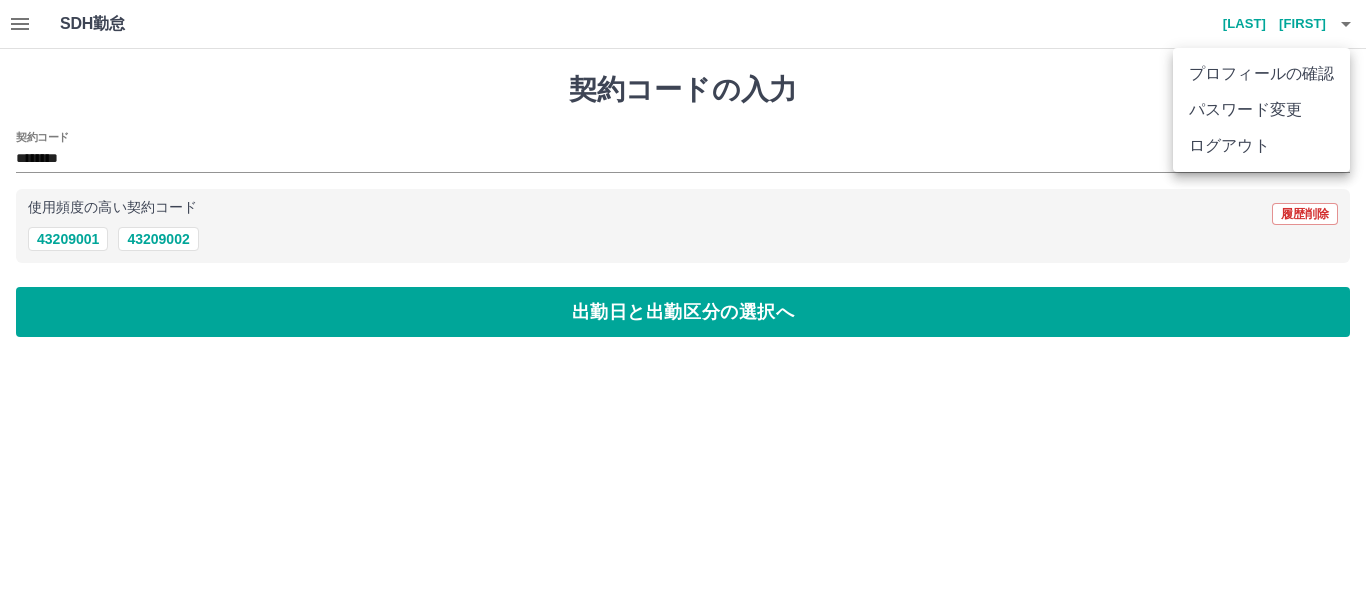click at bounding box center (683, 303) 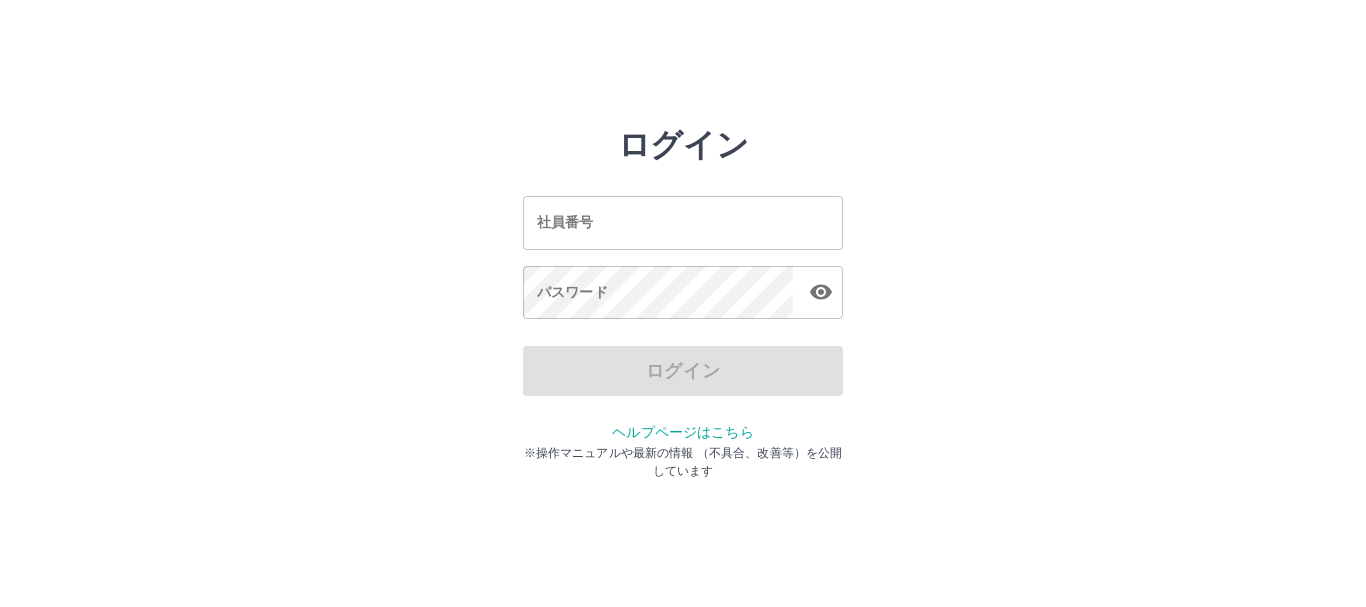 scroll, scrollTop: 0, scrollLeft: 0, axis: both 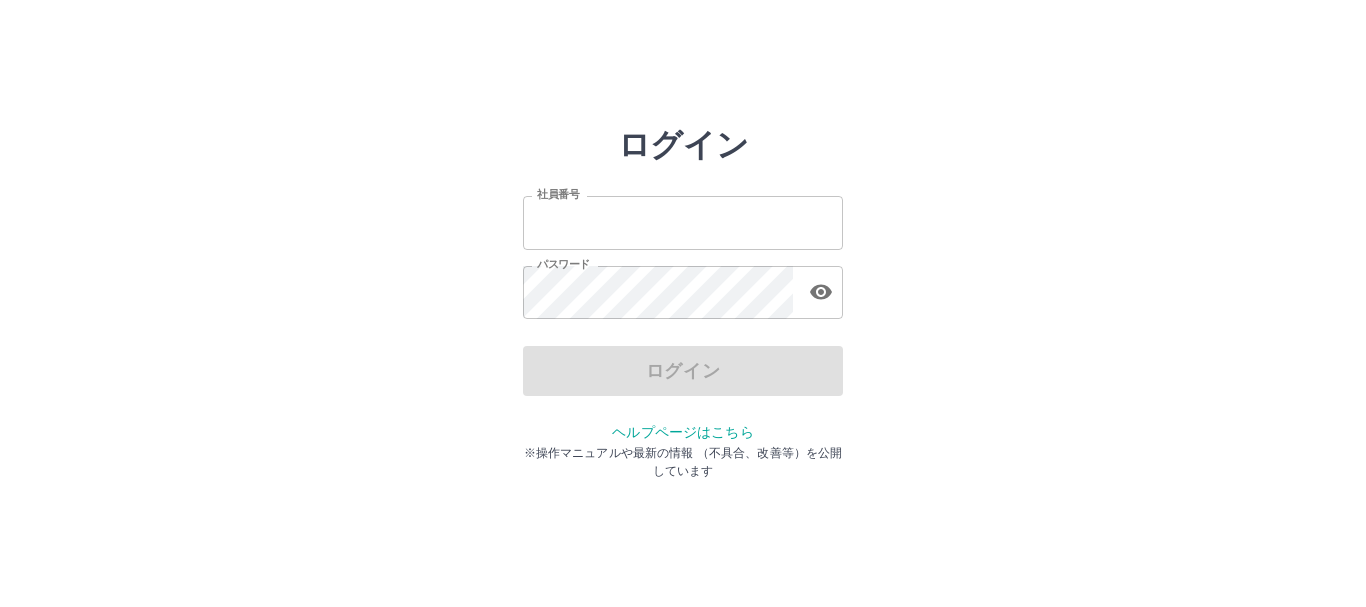 type on "*******" 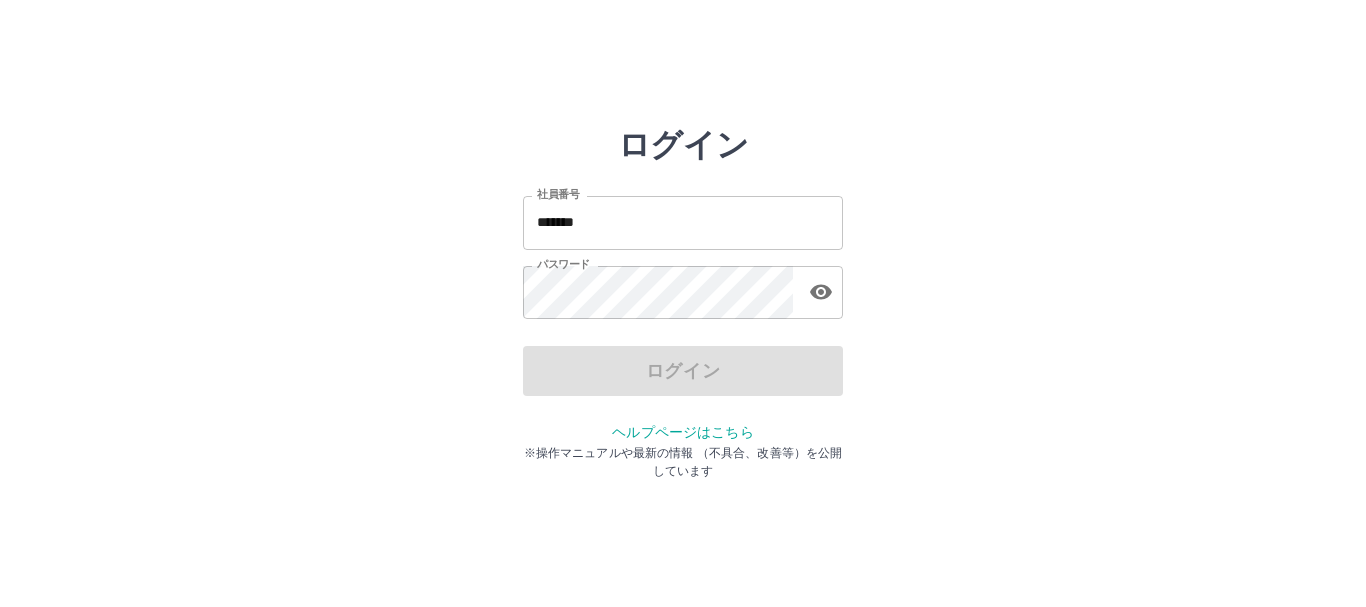 click on "ログイン 社員番号 ******* 社員番号 パスワード パスワード ログイン ヘルプページはこちら ※操作マニュアルや最新の情報 （不具合、改善等）を公開しています" at bounding box center (683, 286) 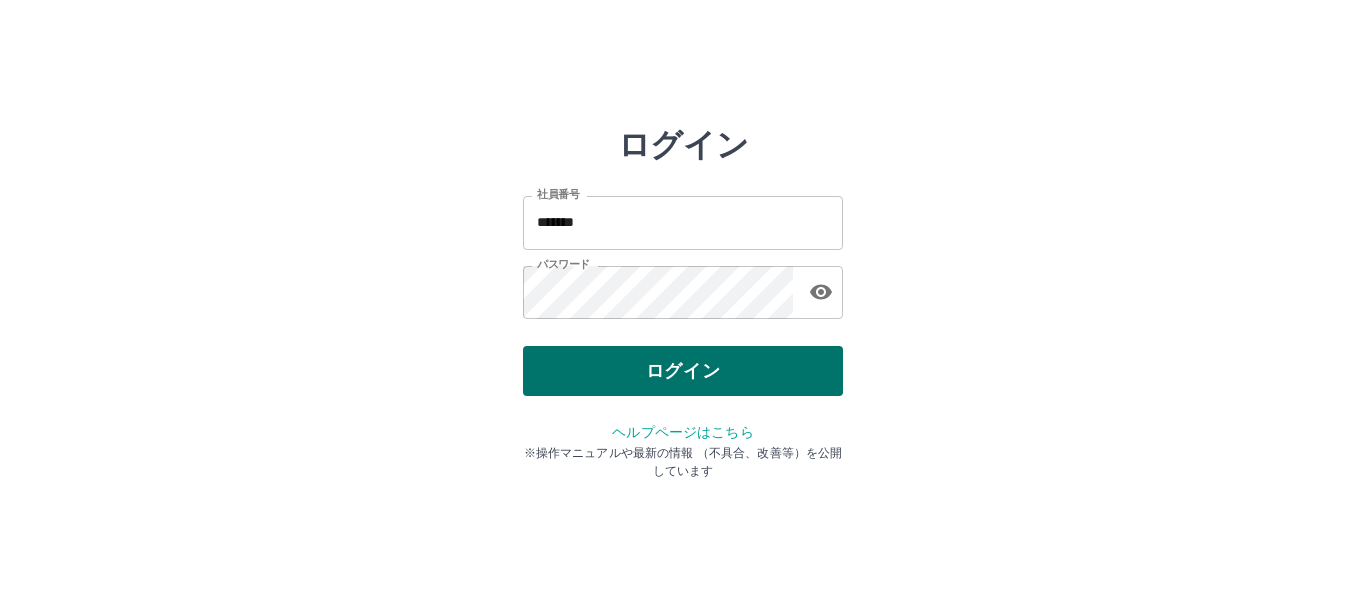 click on "ログイン" at bounding box center [683, 371] 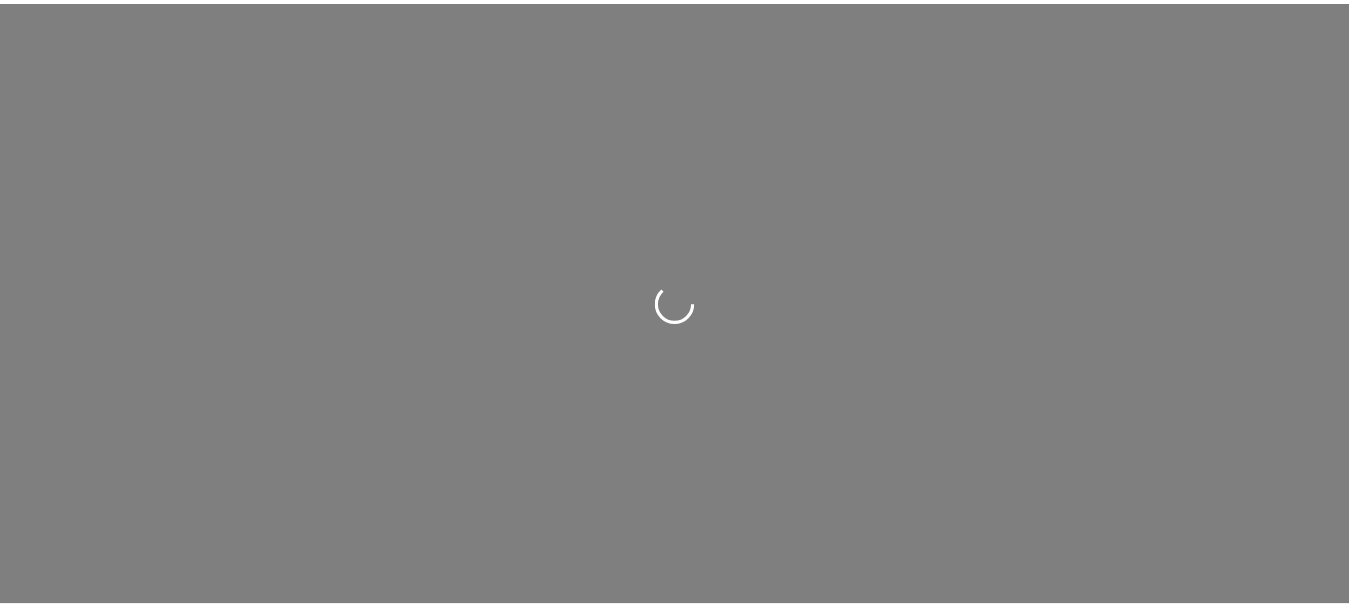scroll, scrollTop: 0, scrollLeft: 0, axis: both 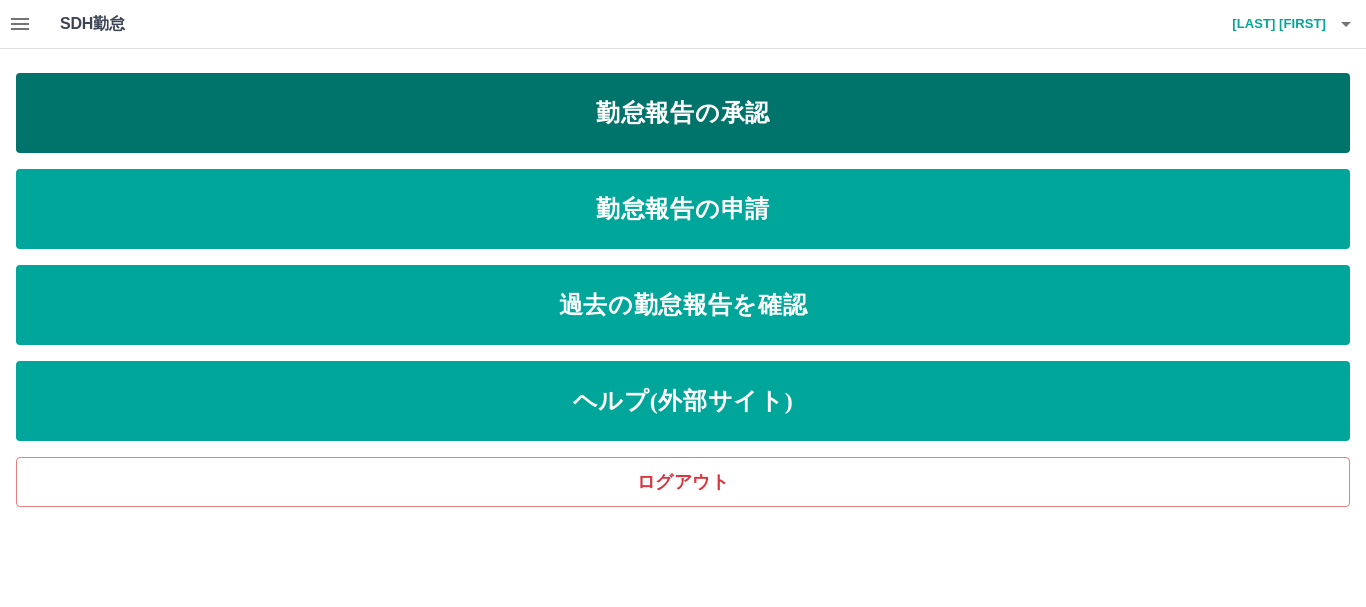 click on "勤怠報告の承認" at bounding box center (683, 113) 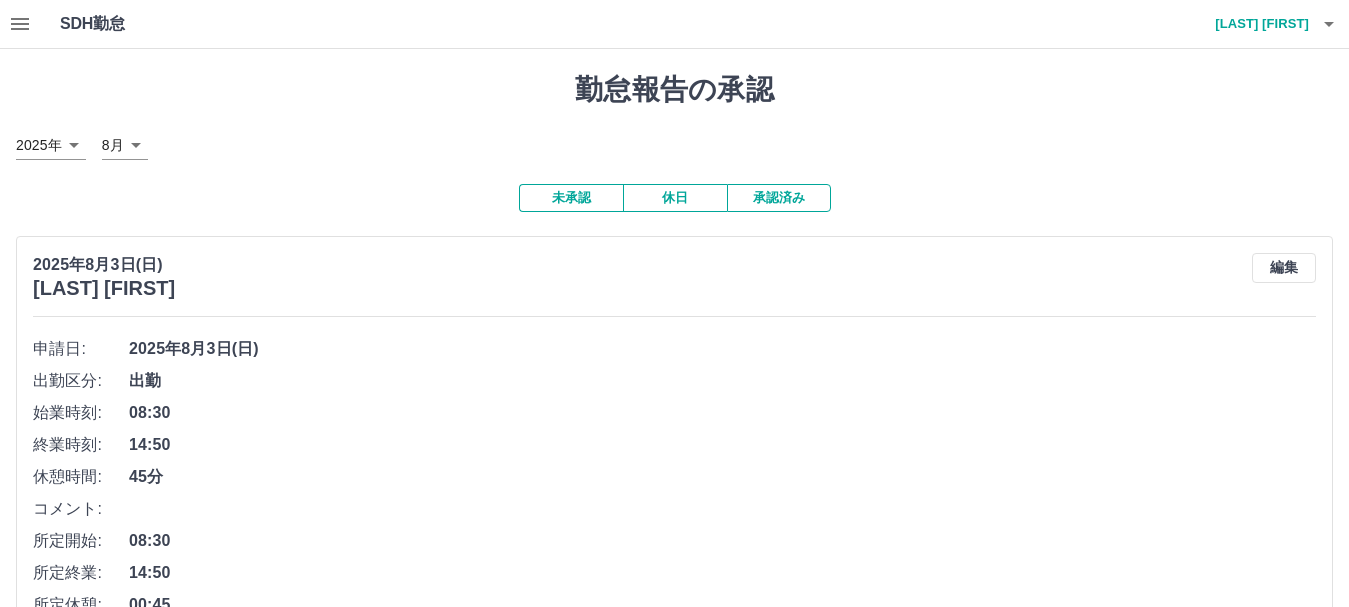 click on "承認済み" at bounding box center (779, 198) 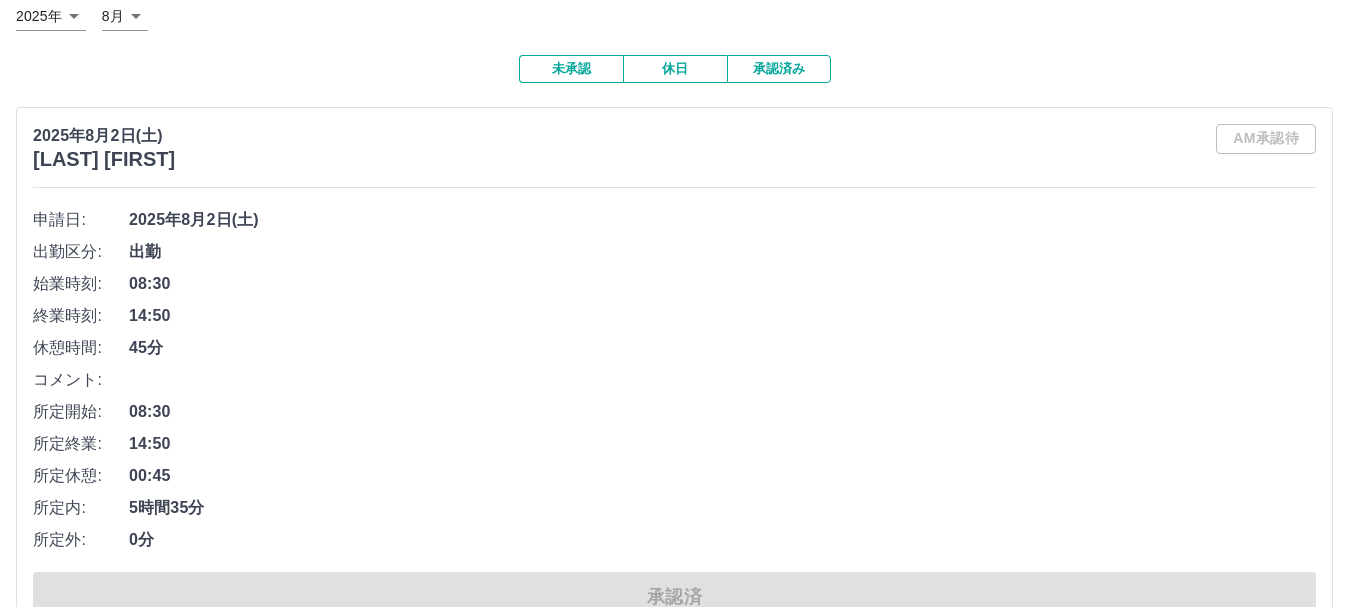 scroll, scrollTop: 0, scrollLeft: 0, axis: both 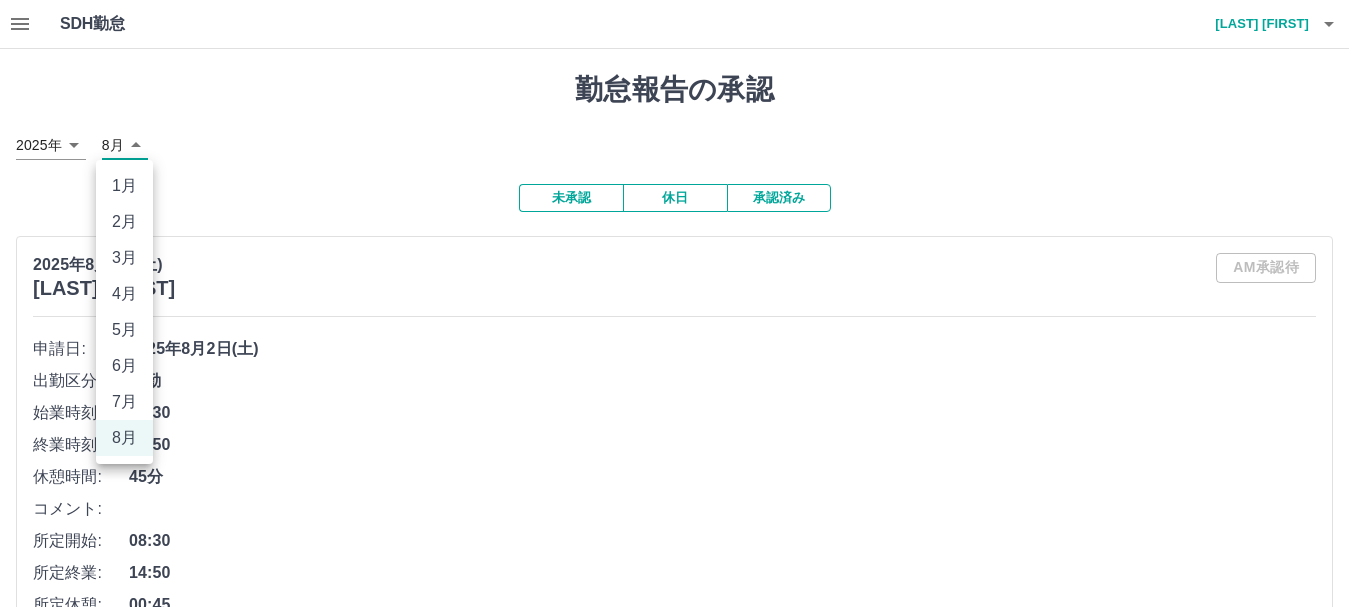click on "SDH勤怠 [LAST] [FIRST] 勤怠報告の承認 [DATE] **** [MONTH] * 未承認 休日 承認済み [DATE](土) [LAST] [FIRST] AM承認待 申請日: [DATE](土) 出勤区分: 出勤 始業時刻: 08:30 終業時刻: 14:50 休憩時間: 45分 コメント: 所定開始: 08:30 所定終業: 14:50 所定休憩: 00:45 所定内: 5時間35分 所定外: 0分 承認済 [DATE](土) [LAST] [FIRST] AM承認待 申請日: [DATE](土) 出勤区分: 出勤 始業時刻: 09:00 終業時刻: 18:00 休憩時間: 1時間0分 コメント: 所定開始: 09:00 所定終業: 18:00 所定休憩: 01:00 所定内: 8時間0分 所定外: 0分 承認済 [DATE](土) [LAST] [FIRST] AM承認待 申請日: [DATE](土) 出勤区分: 出勤 始業時刻: 14:45 終業時刻: 21:10 休憩時間: 45分 コメント: 所定開始: 14:45 所定終業: 21:10 所定休憩: 00:45 所定内: 5時間40分 所定外: 0分 承認済 [DATE](土) [LAST] [FIRST] AM承認待 申請日:" at bounding box center (683, 5681) 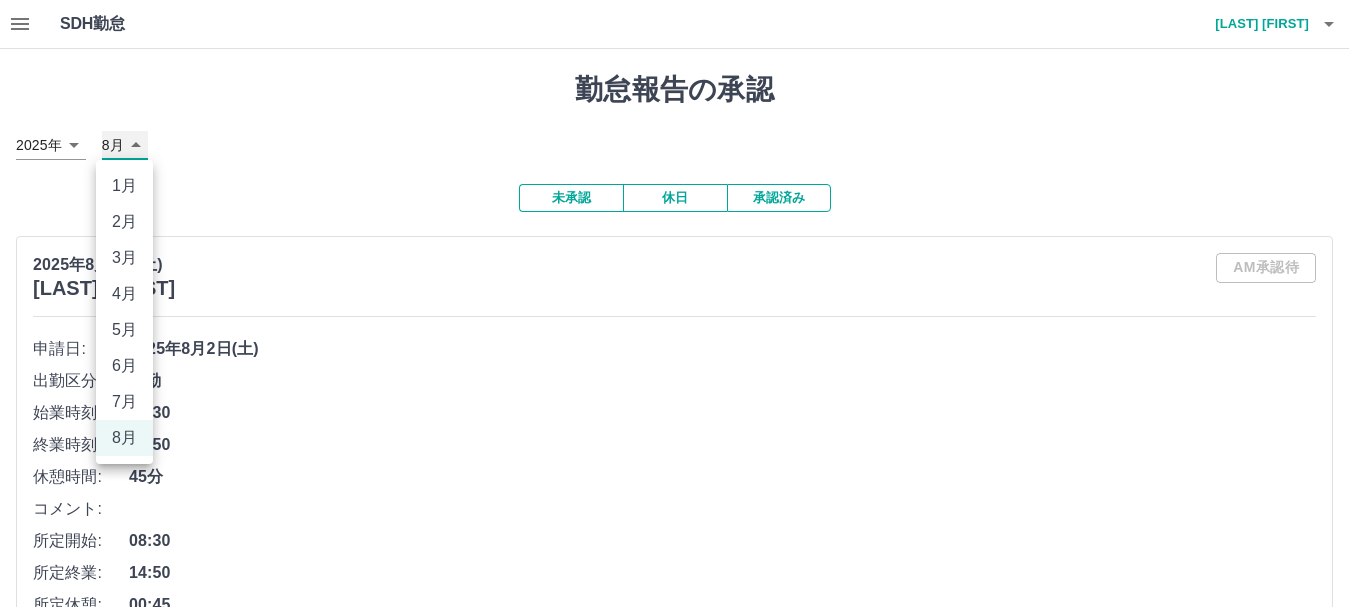 type on "*" 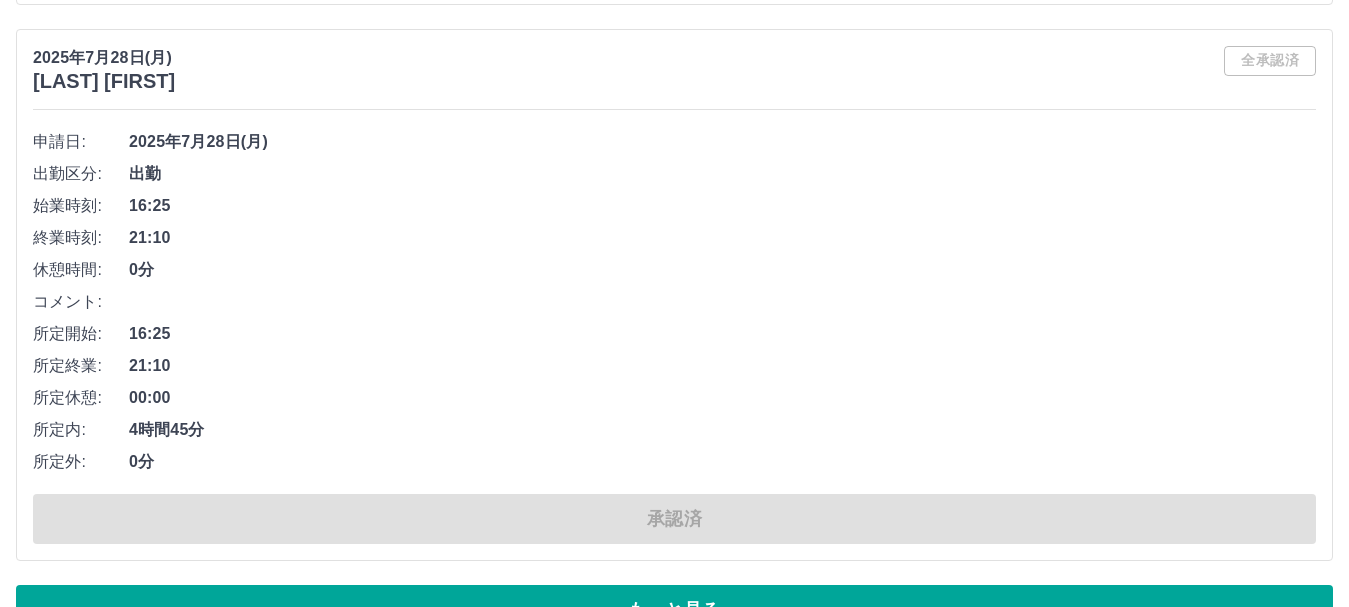 scroll, scrollTop: 13613, scrollLeft: 0, axis: vertical 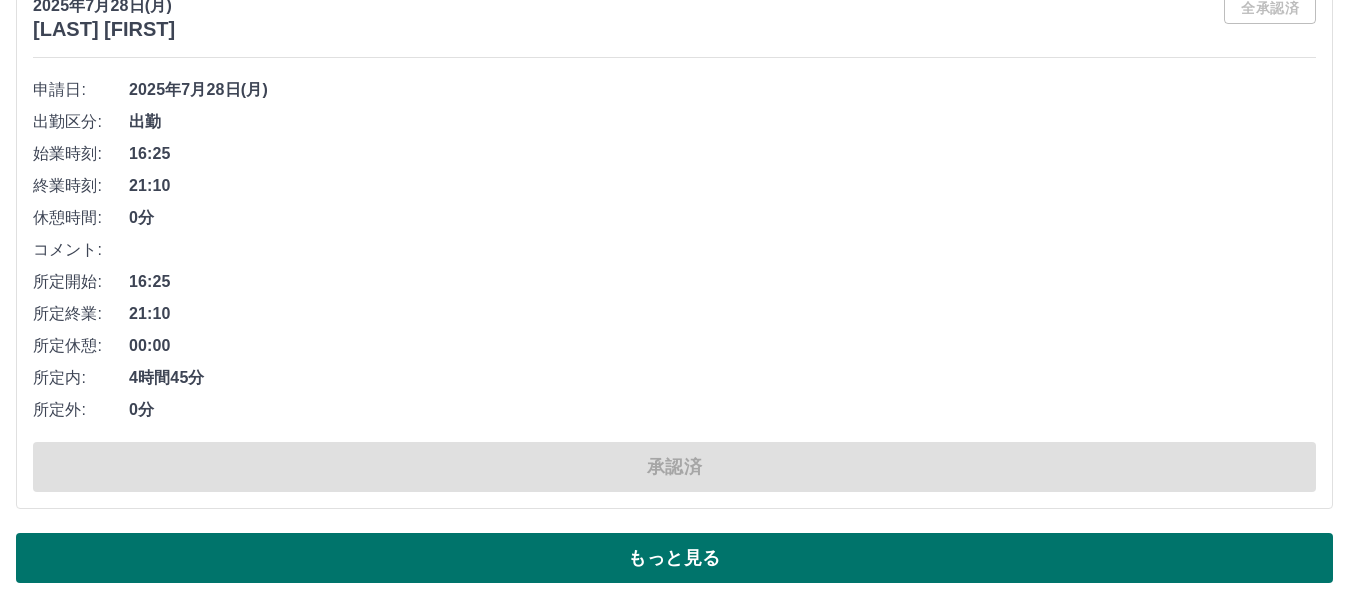 click on "もっと見る" at bounding box center [674, 558] 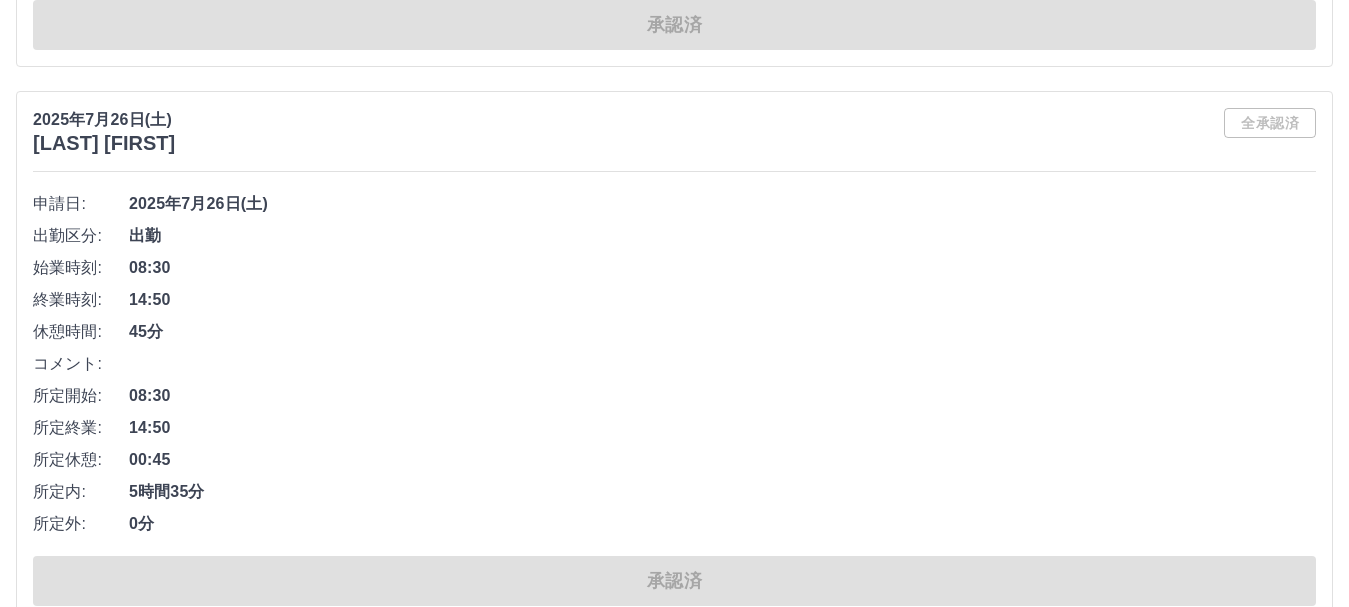 scroll, scrollTop: 27425, scrollLeft: 0, axis: vertical 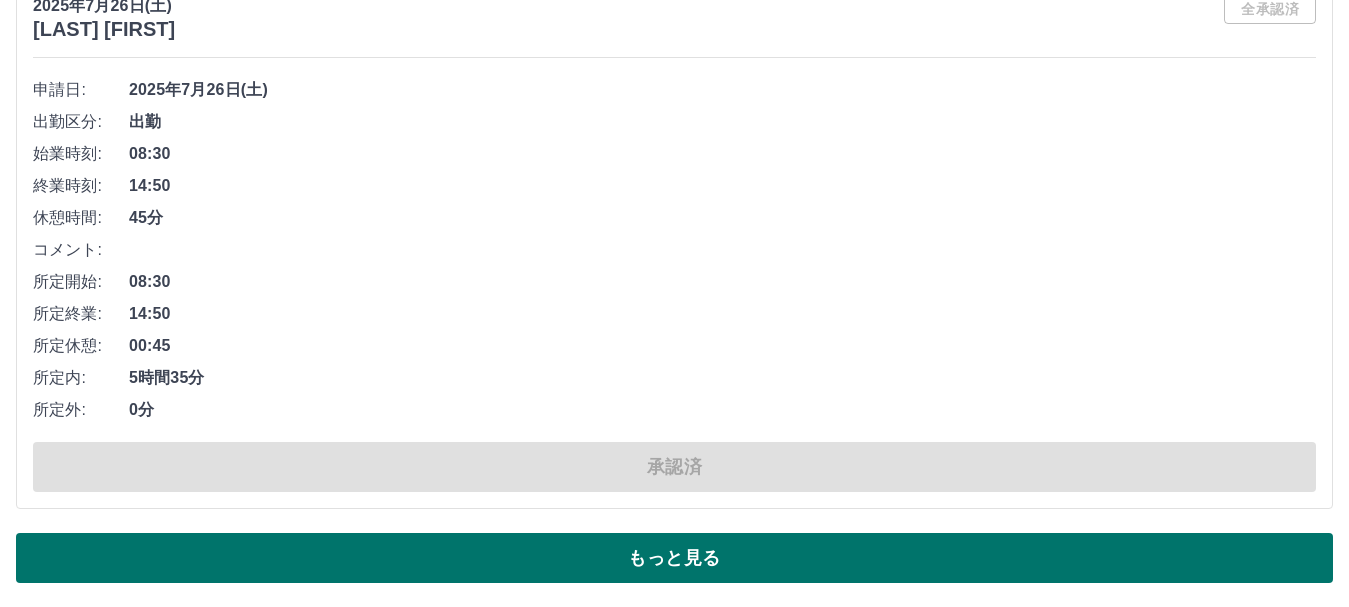 click on "もっと見る" at bounding box center (674, 558) 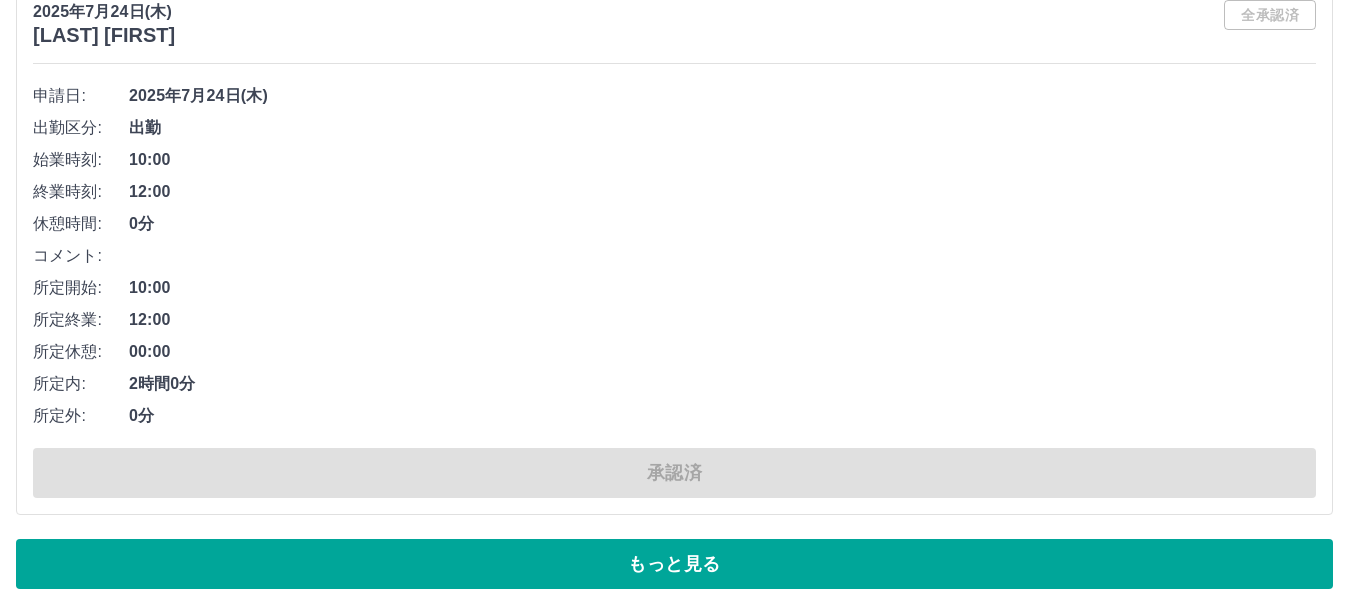 scroll, scrollTop: 41333, scrollLeft: 0, axis: vertical 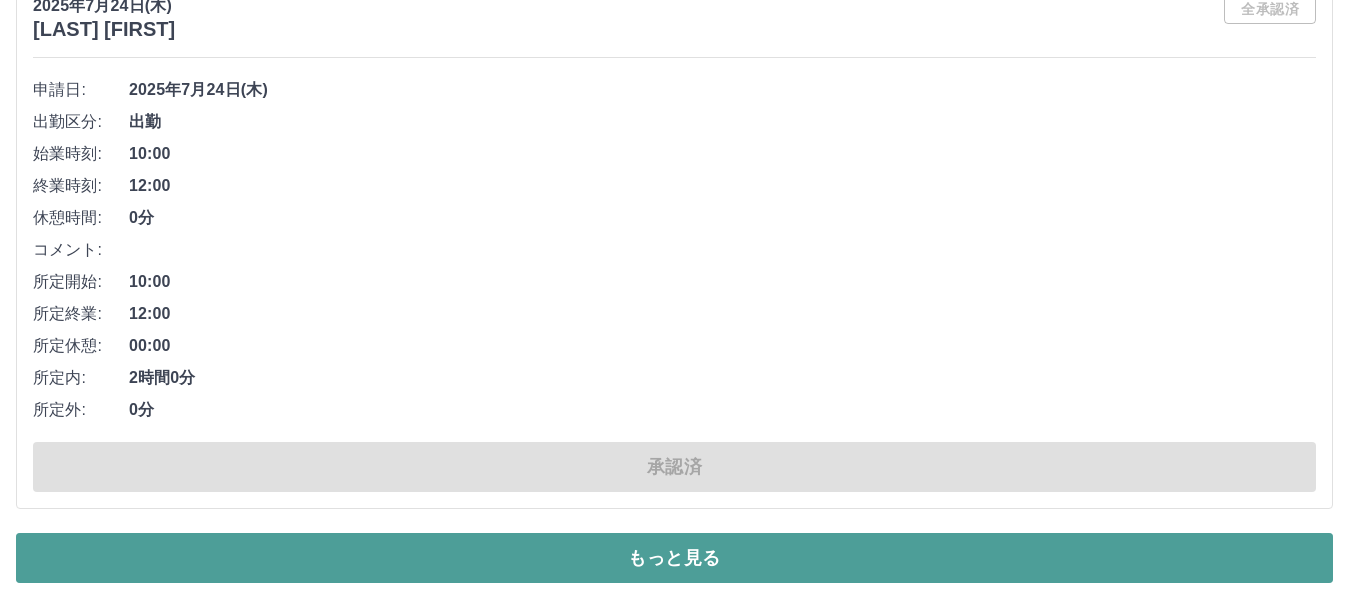 click on "もっと見る" at bounding box center (674, 558) 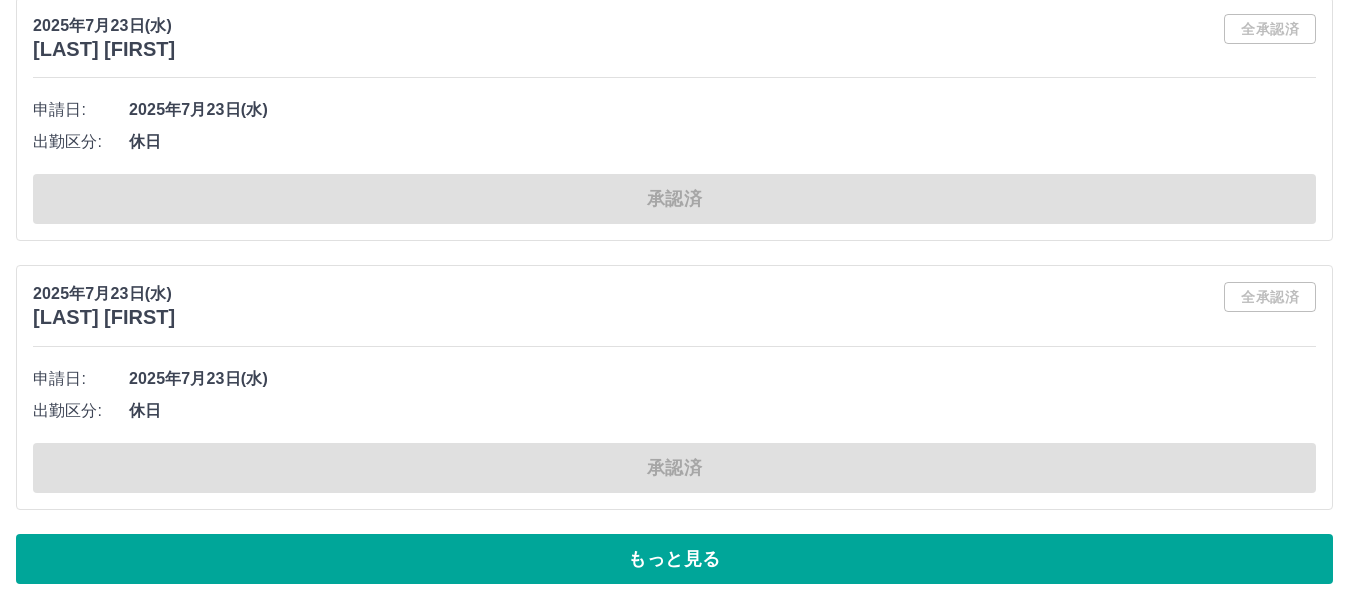scroll, scrollTop: 51786, scrollLeft: 0, axis: vertical 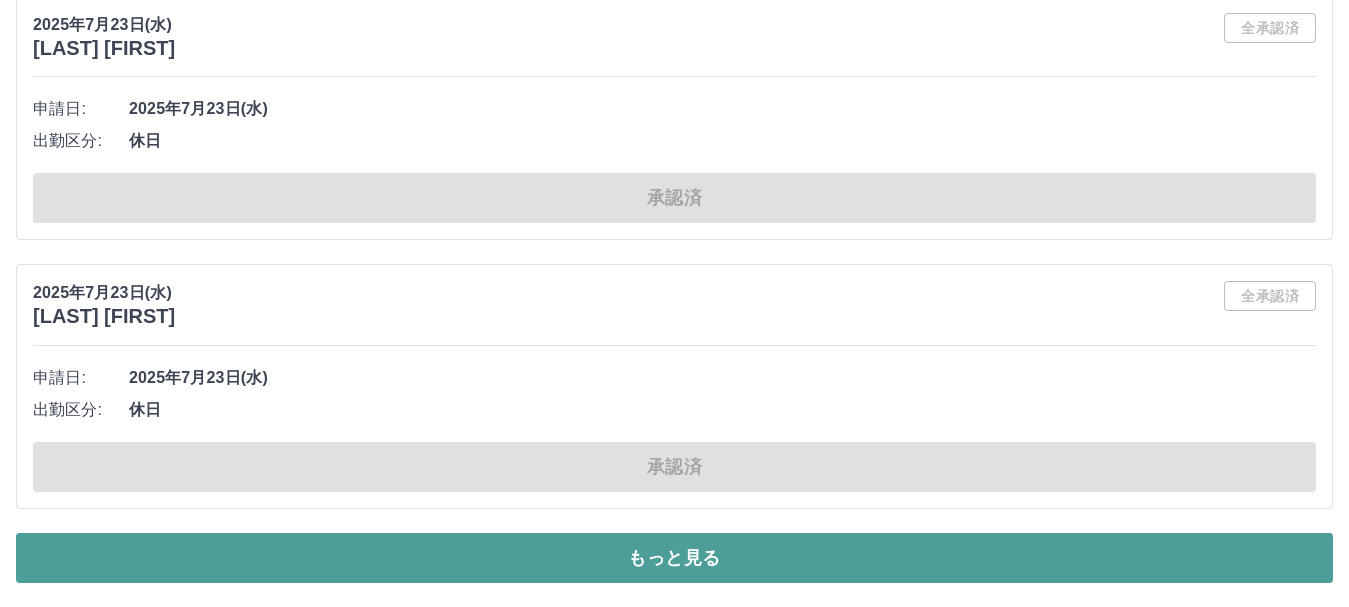 click on "もっと見る" at bounding box center [674, 558] 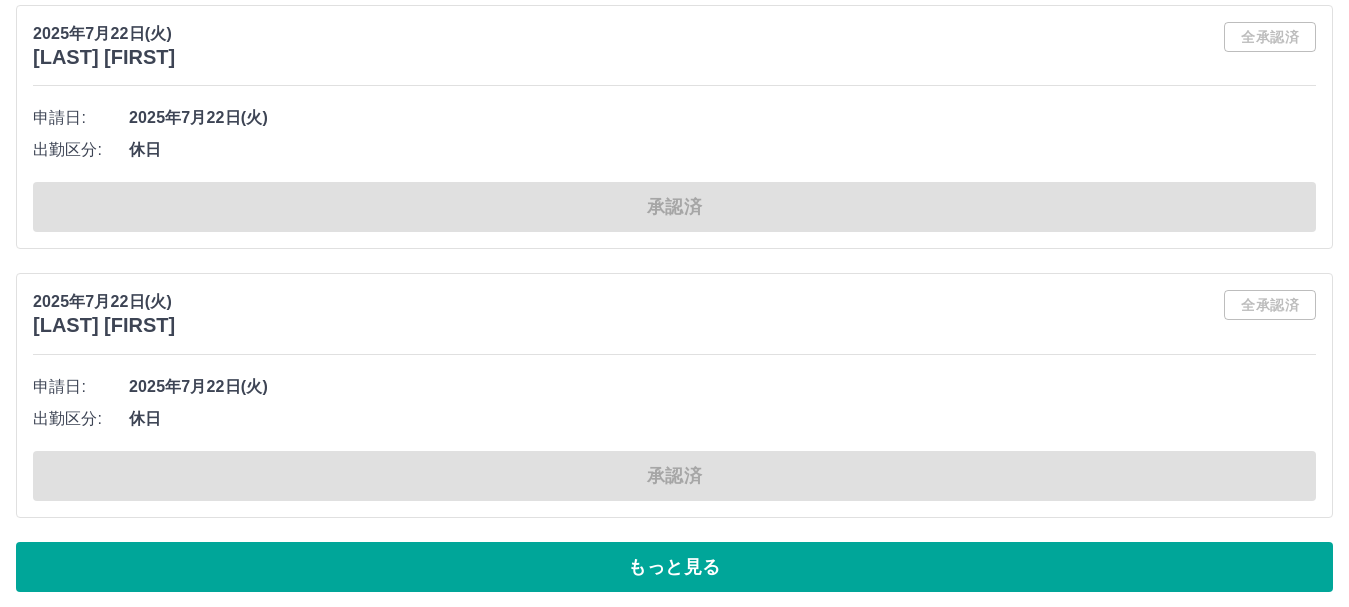 scroll, scrollTop: 62238, scrollLeft: 0, axis: vertical 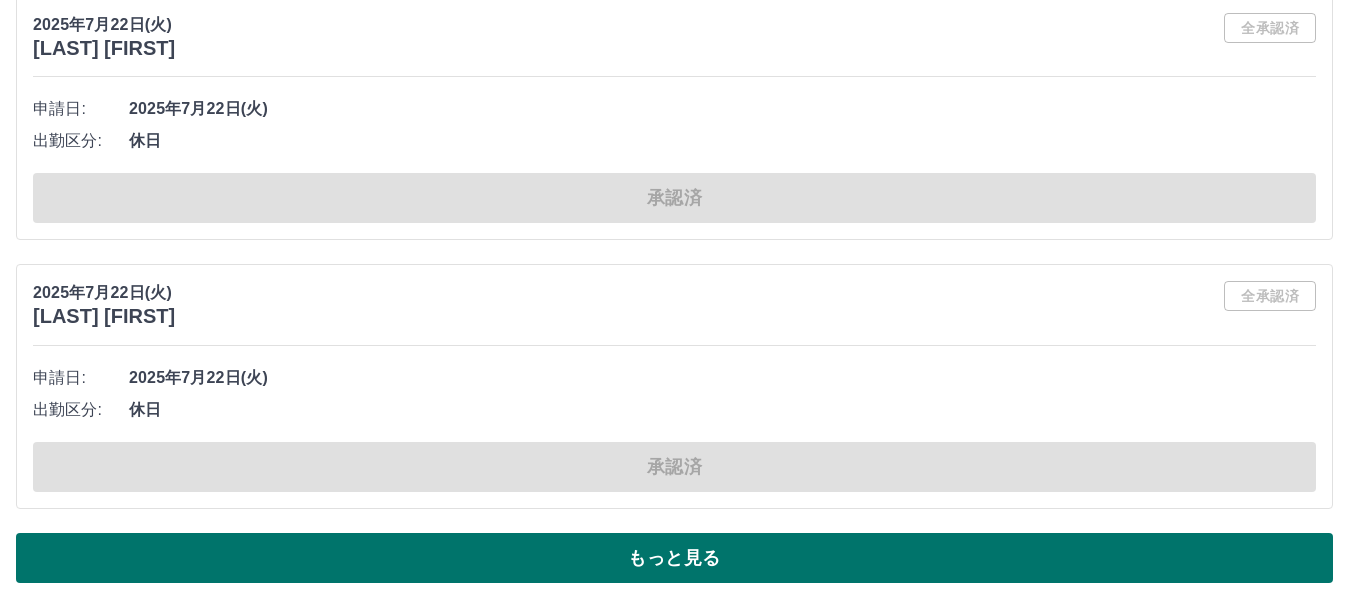 click on "もっと見る" at bounding box center [674, 558] 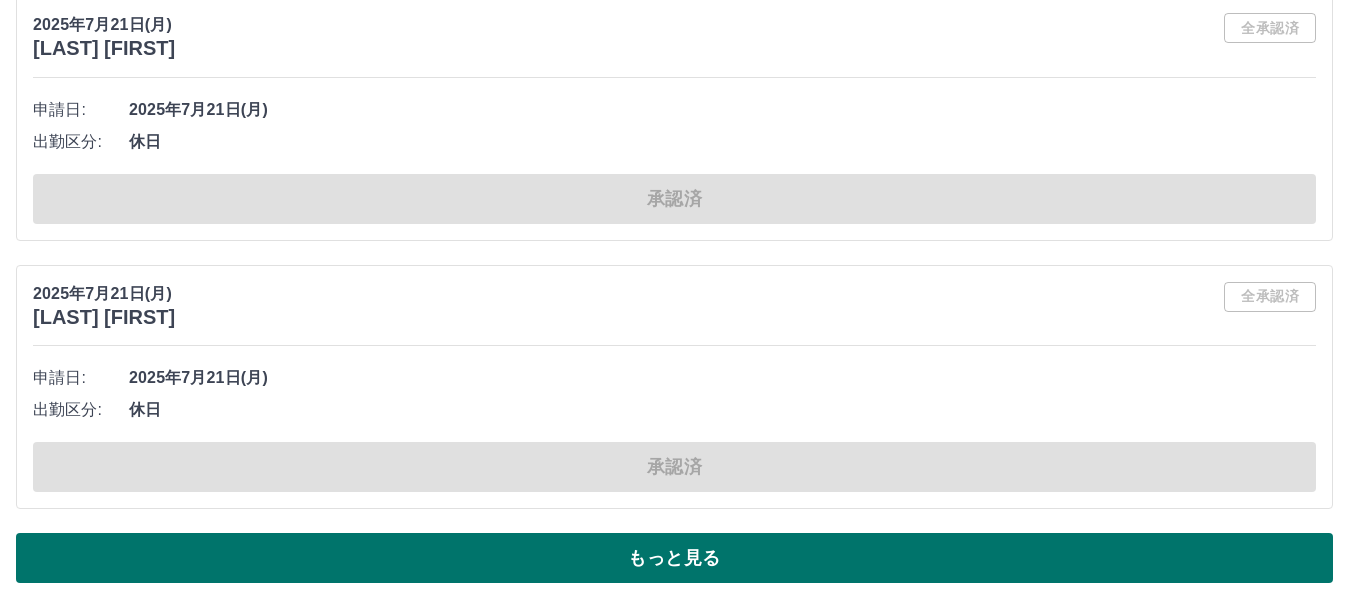 scroll, scrollTop: 69810, scrollLeft: 0, axis: vertical 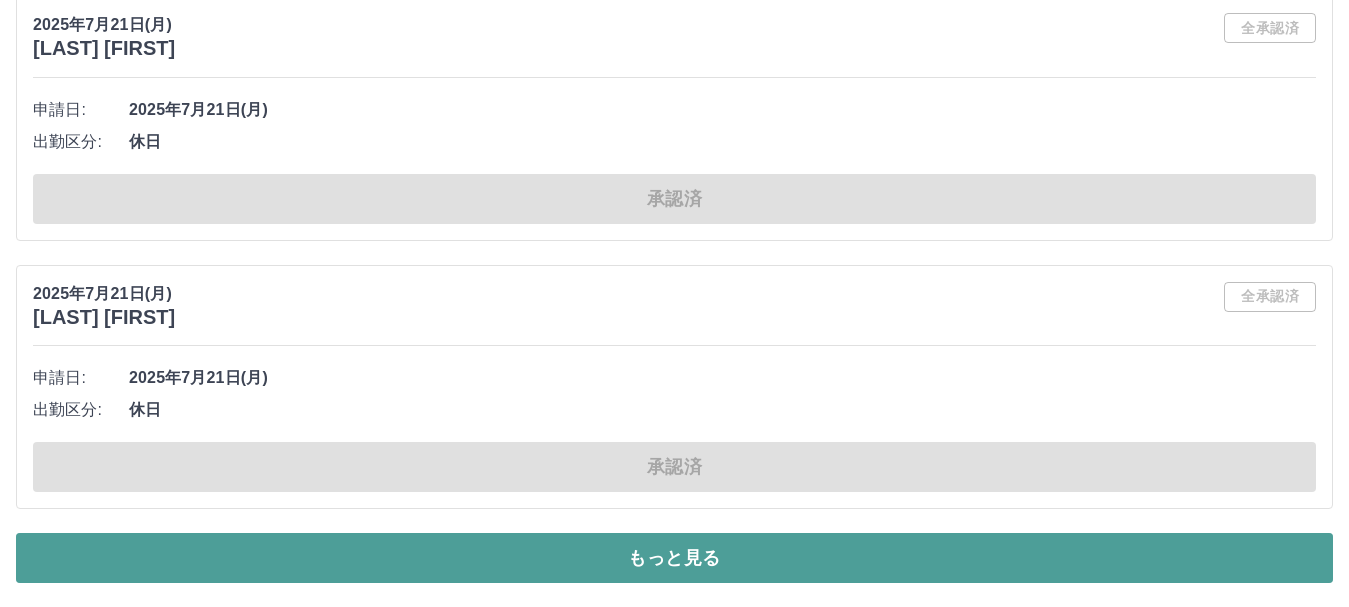click on "もっと見る" at bounding box center [674, 558] 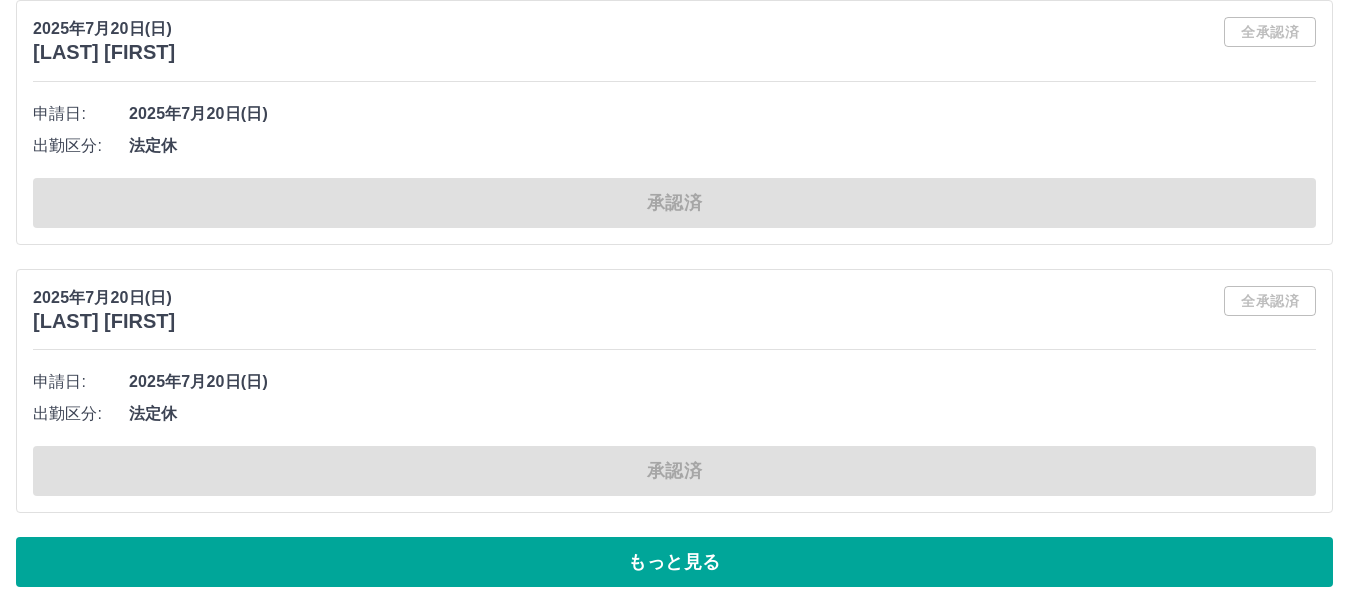 scroll, scrollTop: 80550, scrollLeft: 0, axis: vertical 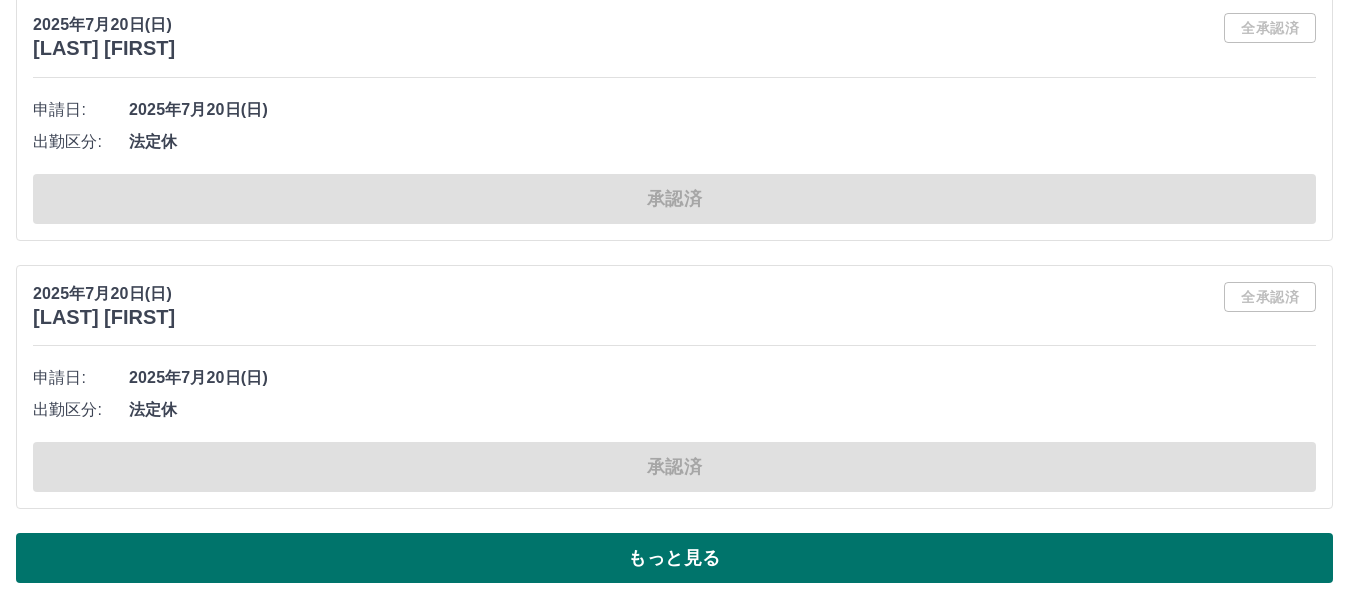 click on "もっと見る" at bounding box center [674, 558] 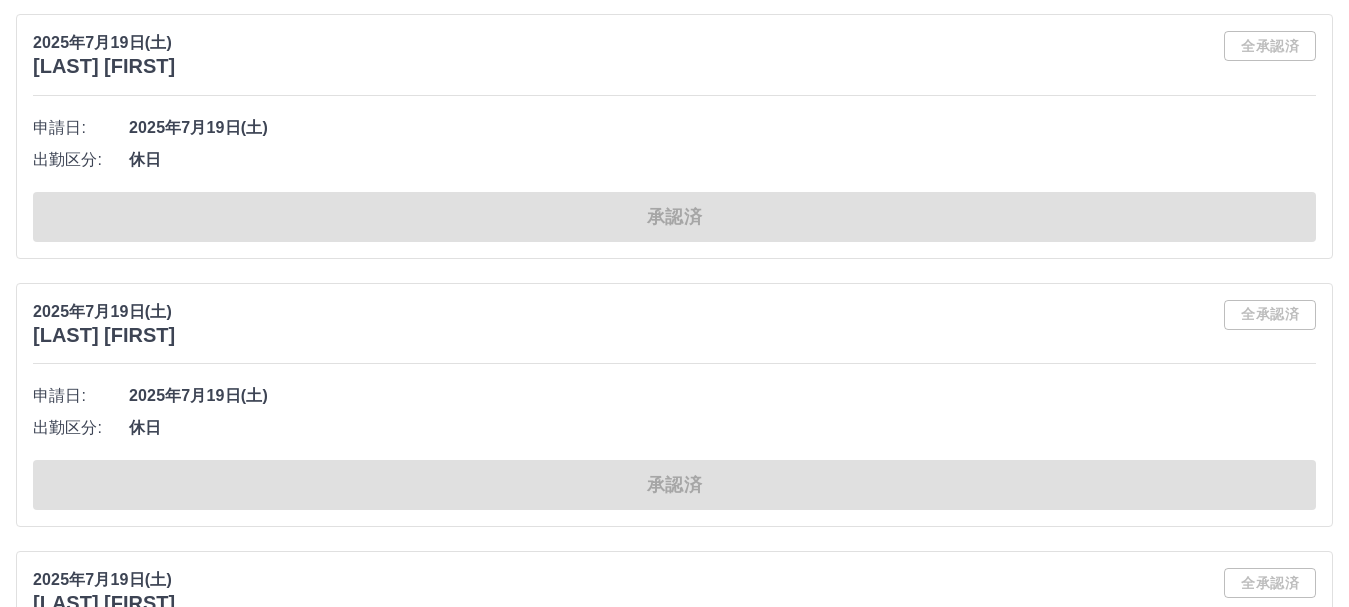 scroll, scrollTop: 90138, scrollLeft: 0, axis: vertical 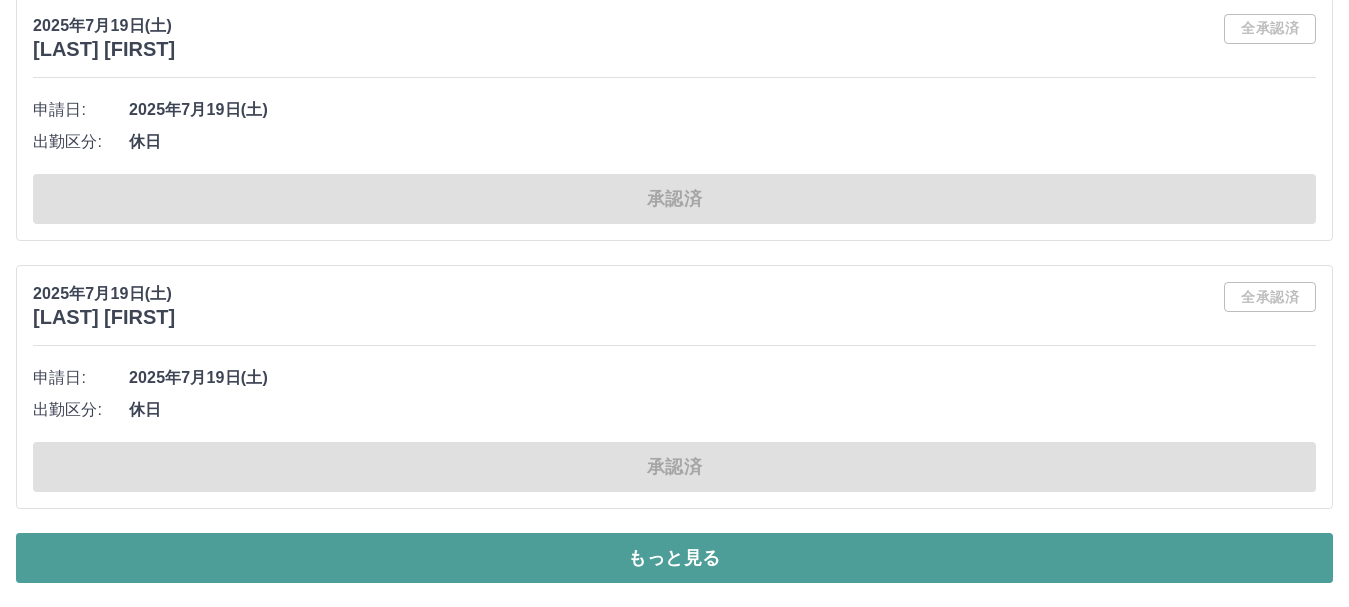 click on "もっと見る" at bounding box center [674, 558] 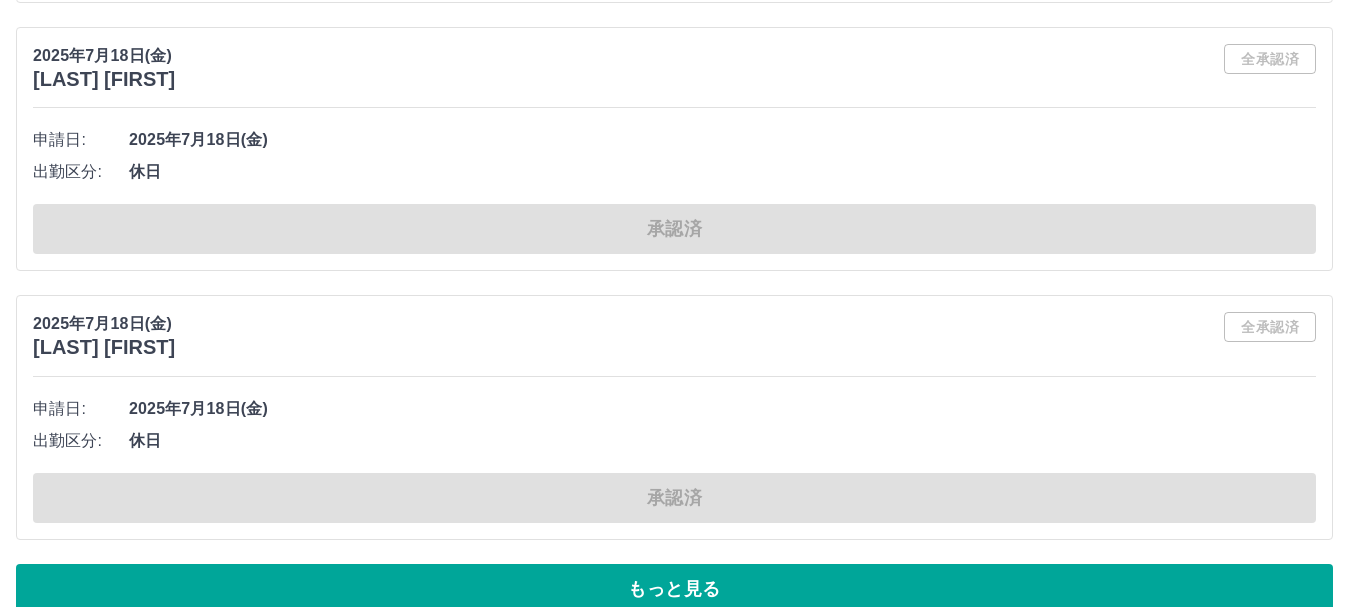 scroll, scrollTop: 99439, scrollLeft: 0, axis: vertical 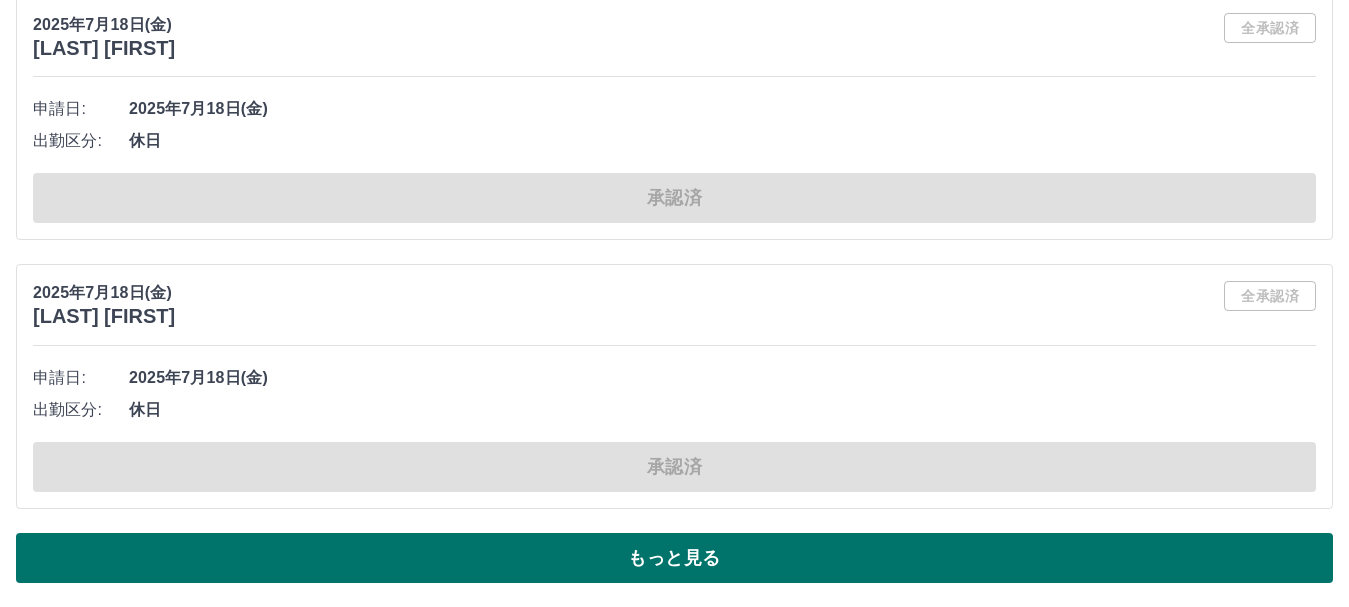 click on "もっと見る" at bounding box center [674, 558] 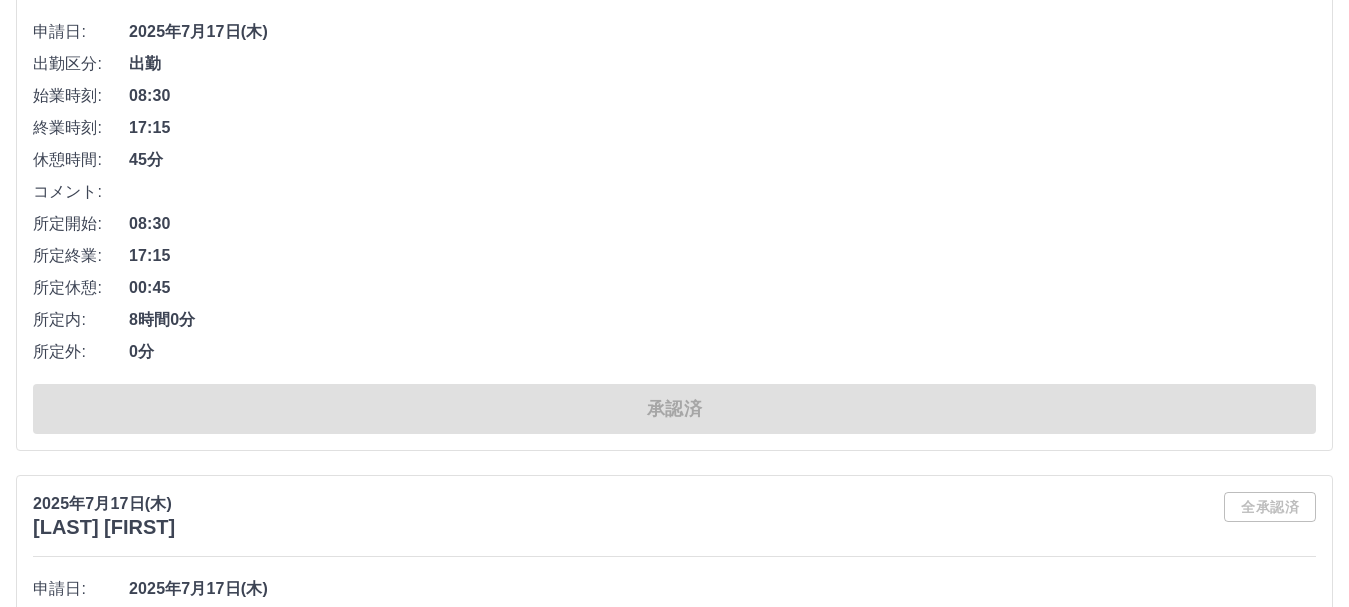 scroll, scrollTop: 108163, scrollLeft: 0, axis: vertical 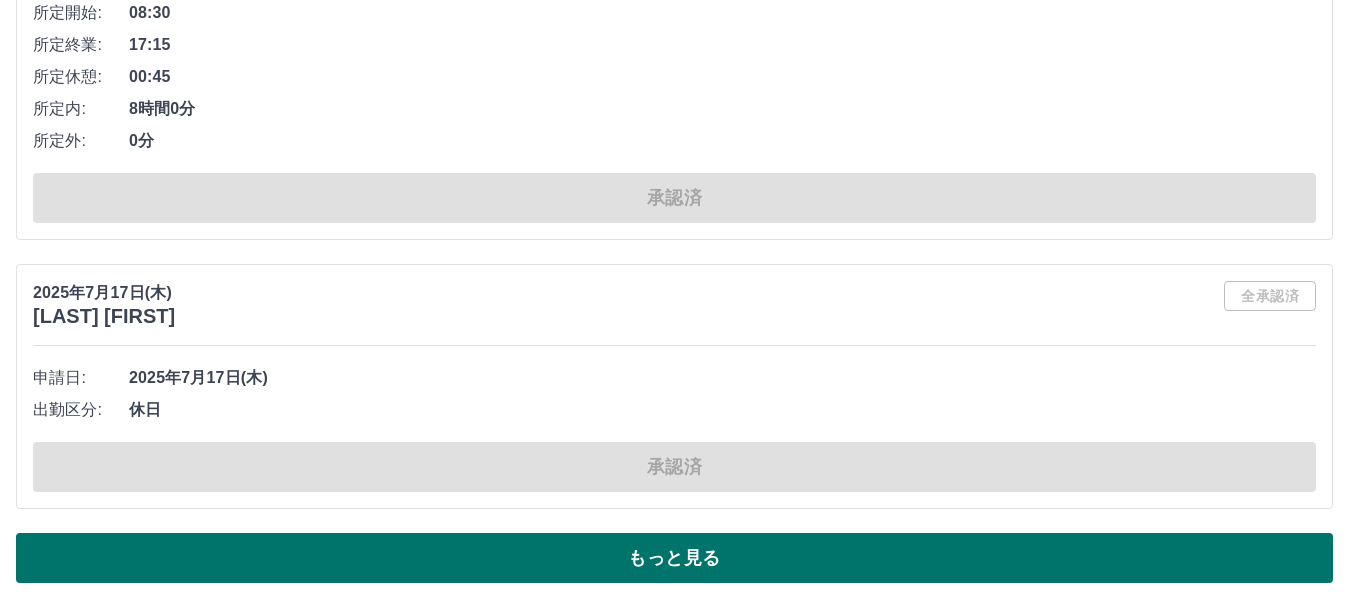 click on "もっと見る" at bounding box center [674, 558] 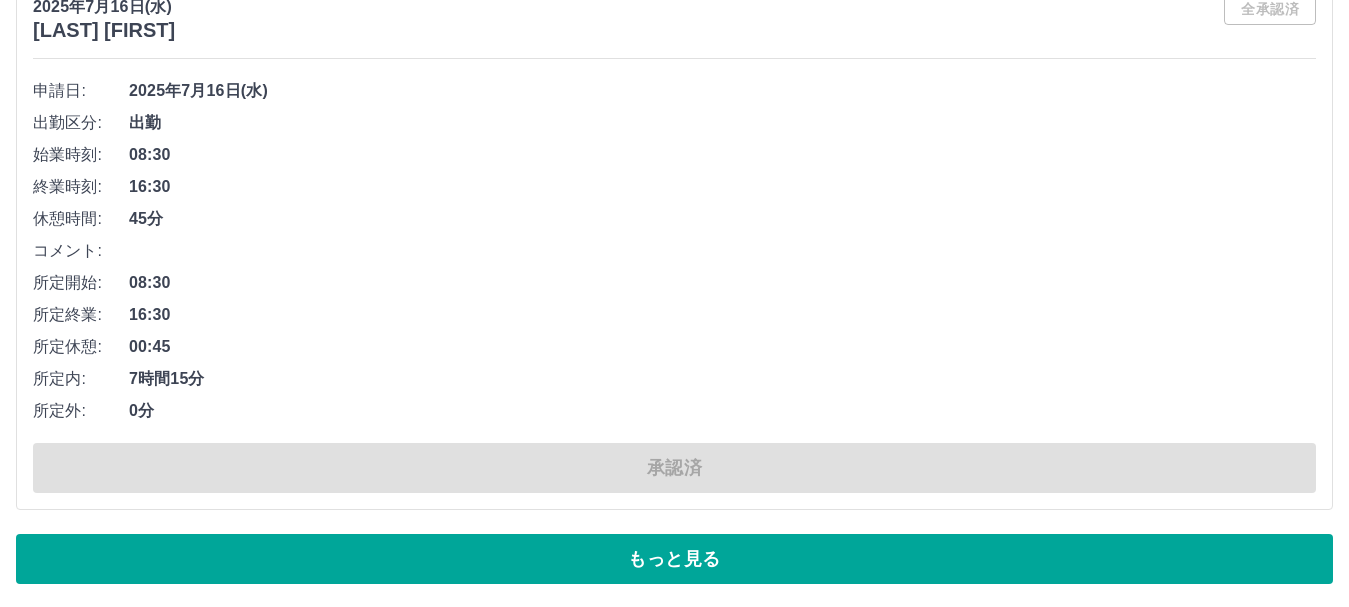 scroll, scrollTop: 116023, scrollLeft: 0, axis: vertical 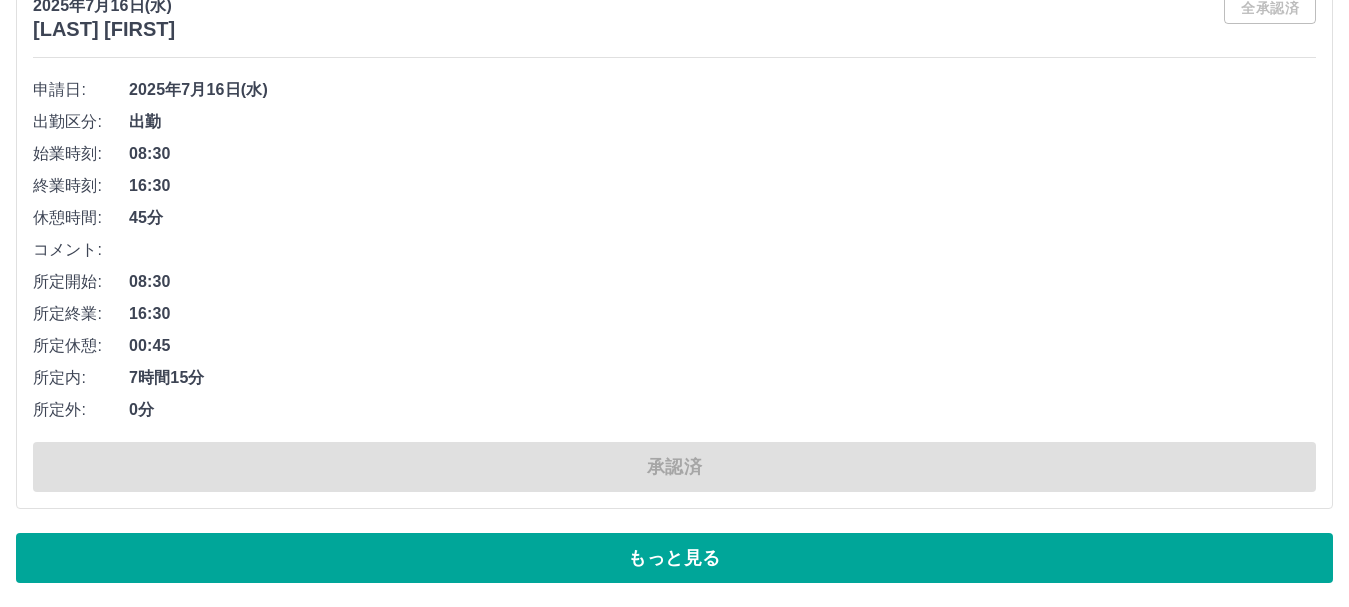 click on "もっと見る" at bounding box center (674, 558) 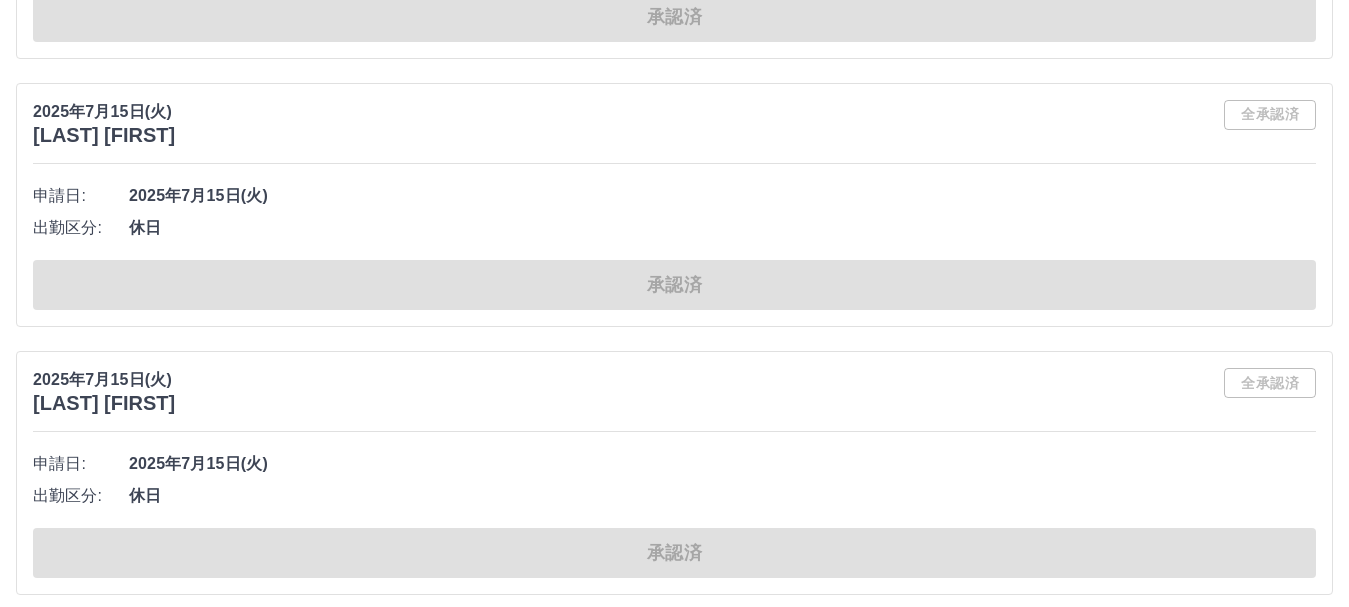 scroll, scrollTop: 124747, scrollLeft: 0, axis: vertical 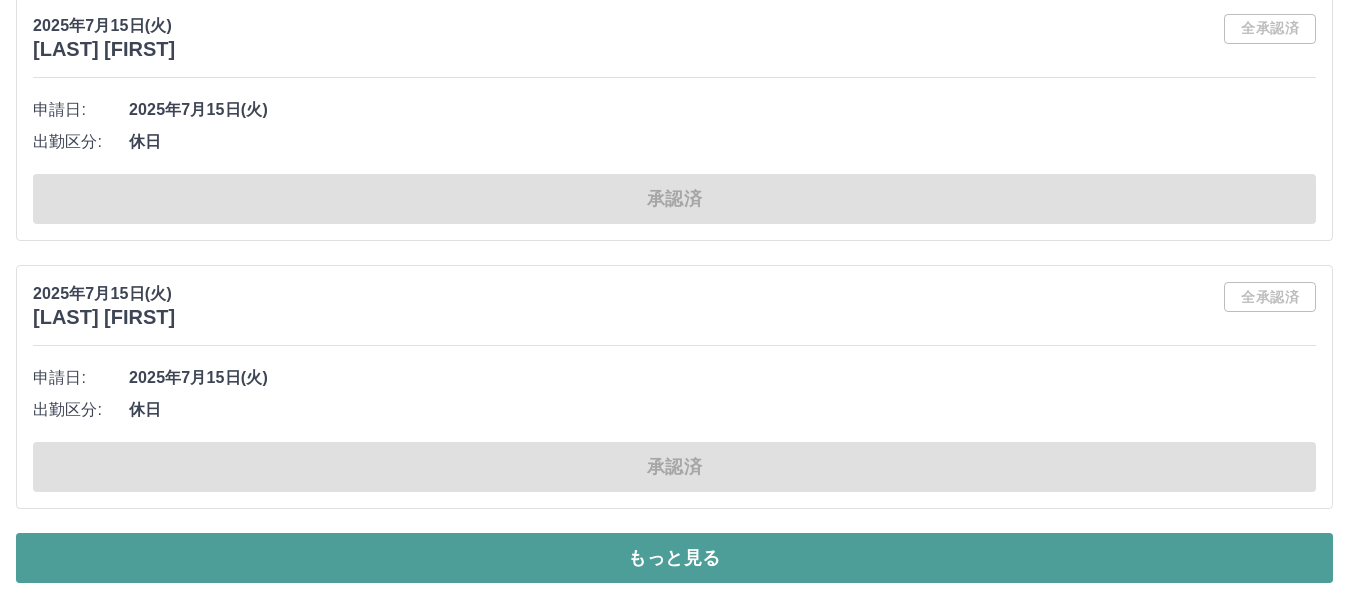 click on "もっと見る" at bounding box center (674, 558) 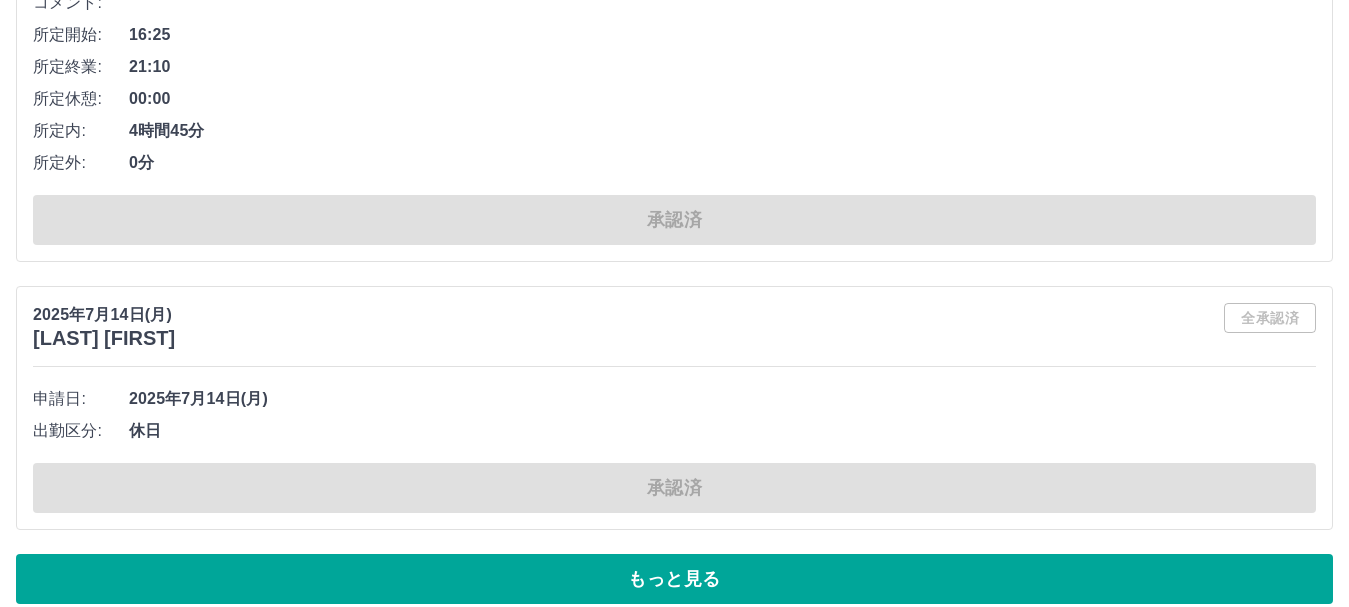 scroll, scrollTop: 134623, scrollLeft: 0, axis: vertical 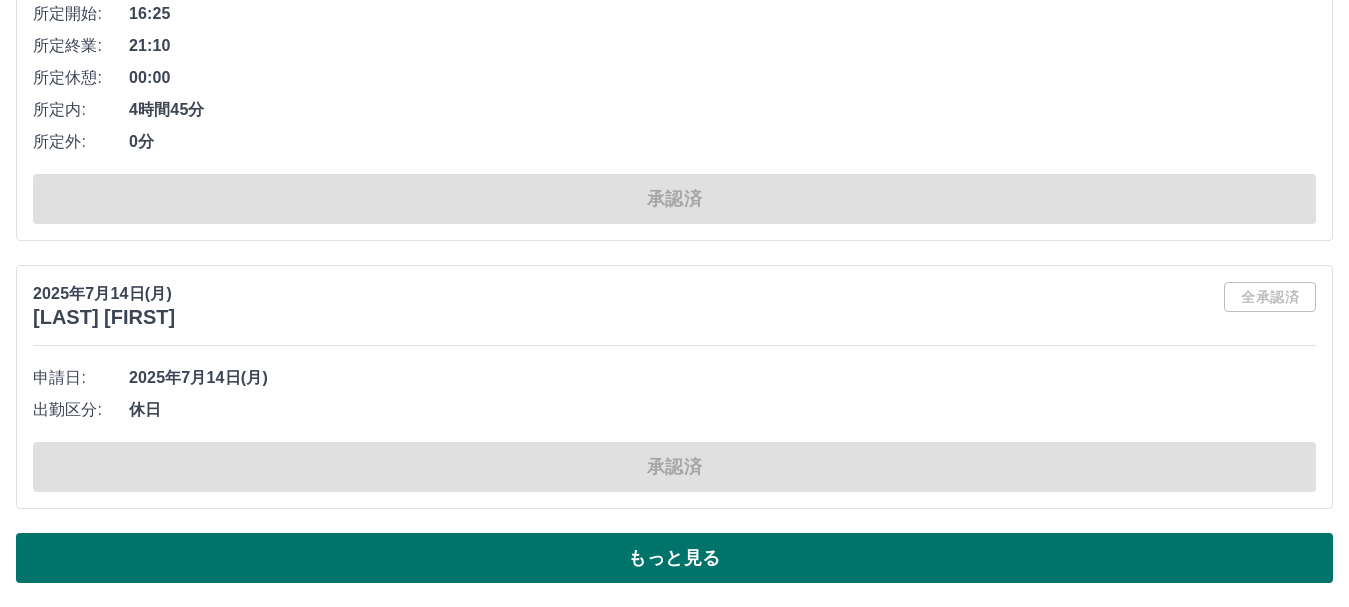 click on "もっと見る" at bounding box center [674, 558] 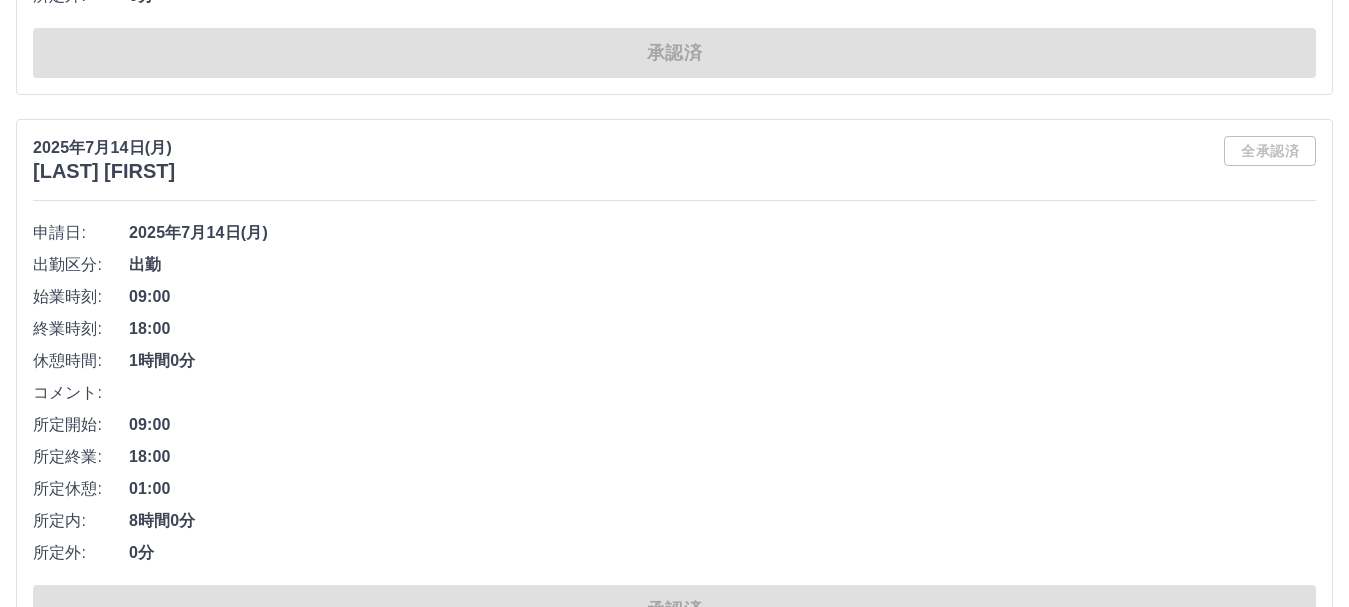 scroll, scrollTop: 144212, scrollLeft: 0, axis: vertical 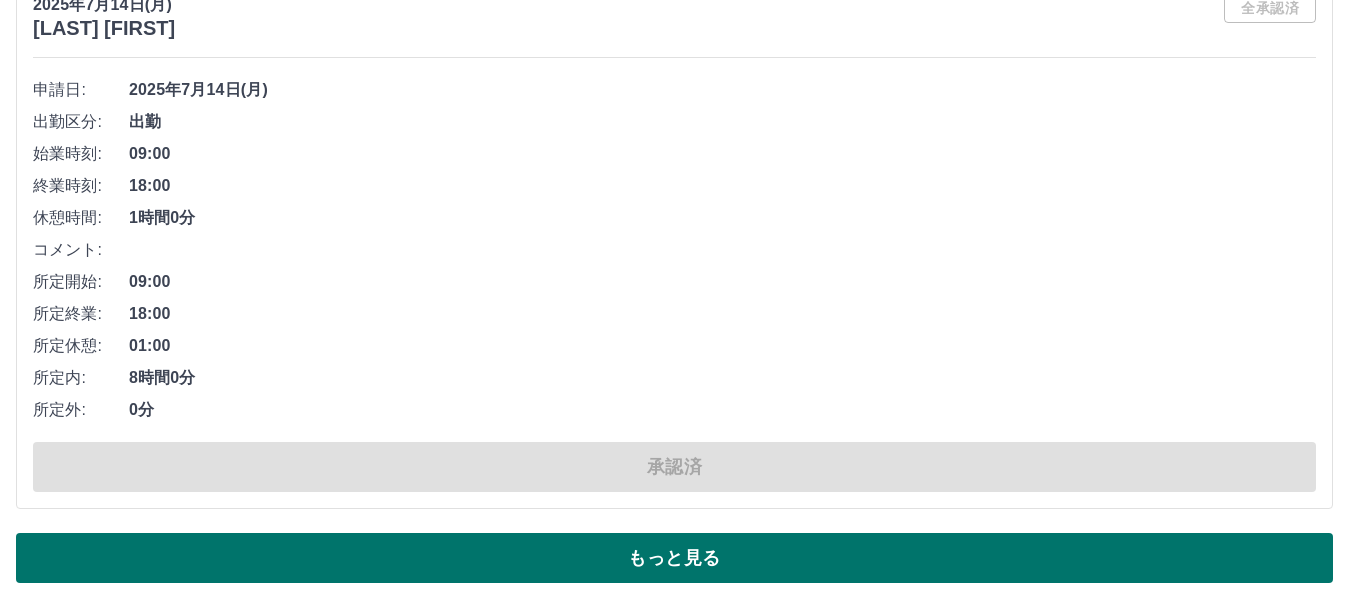 click on "もっと見る" at bounding box center (674, 558) 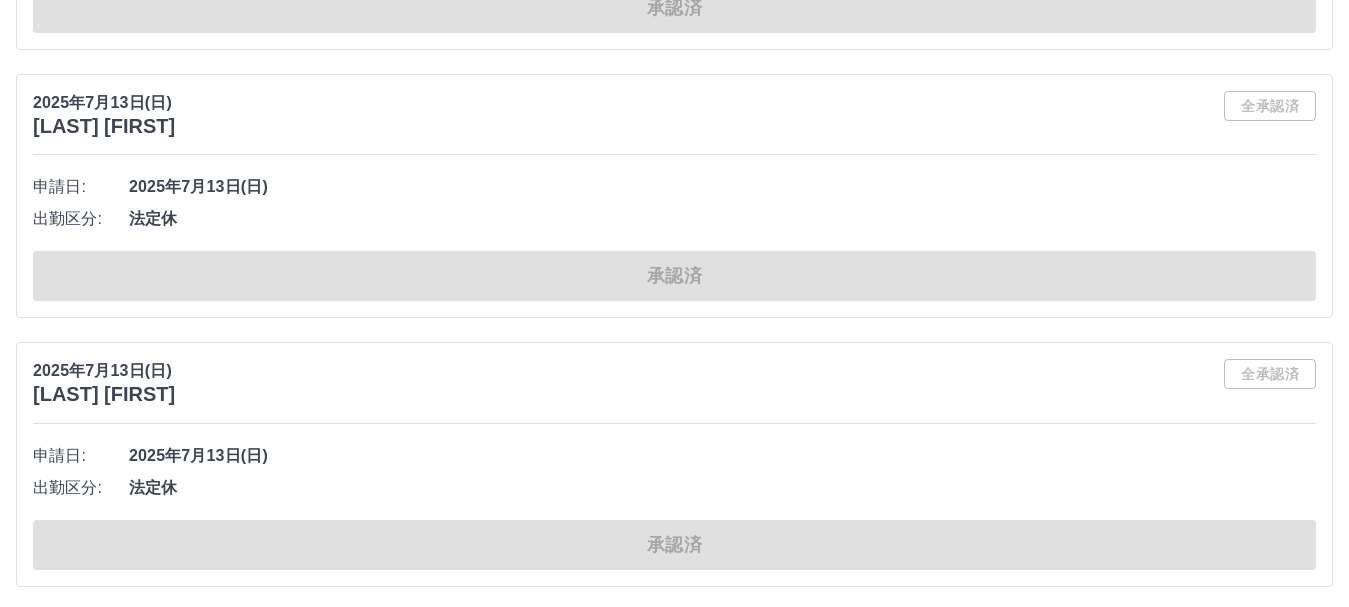 scroll, scrollTop: 154088, scrollLeft: 0, axis: vertical 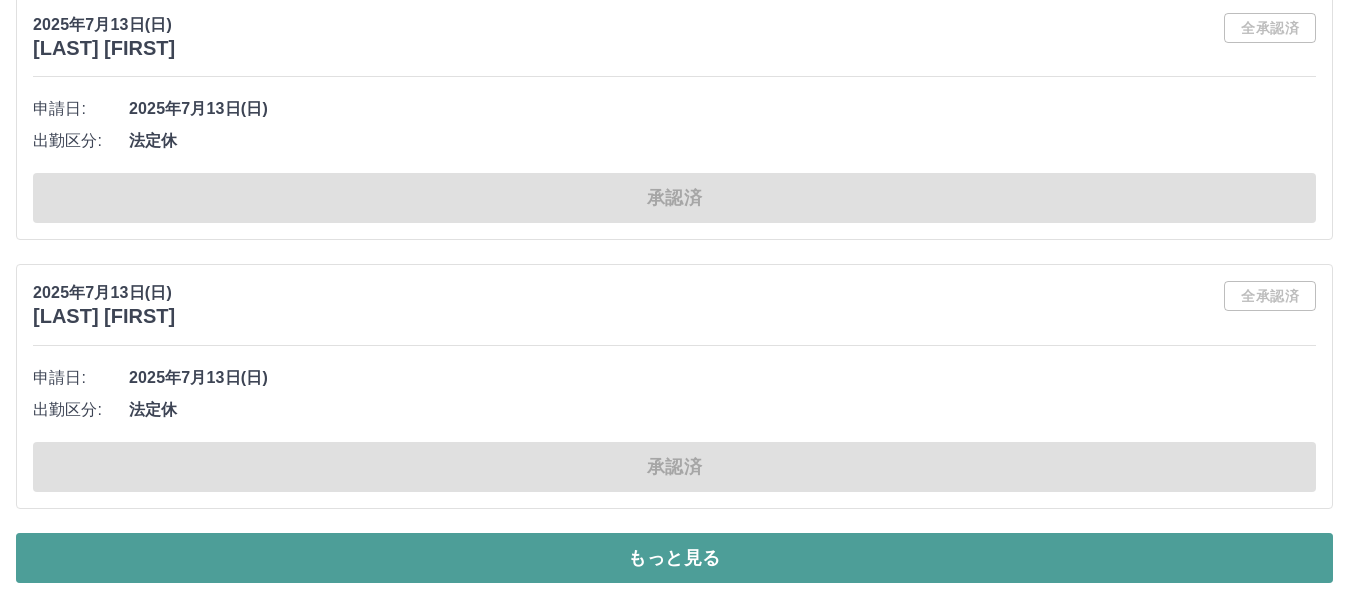 click on "もっと見る" at bounding box center (674, 558) 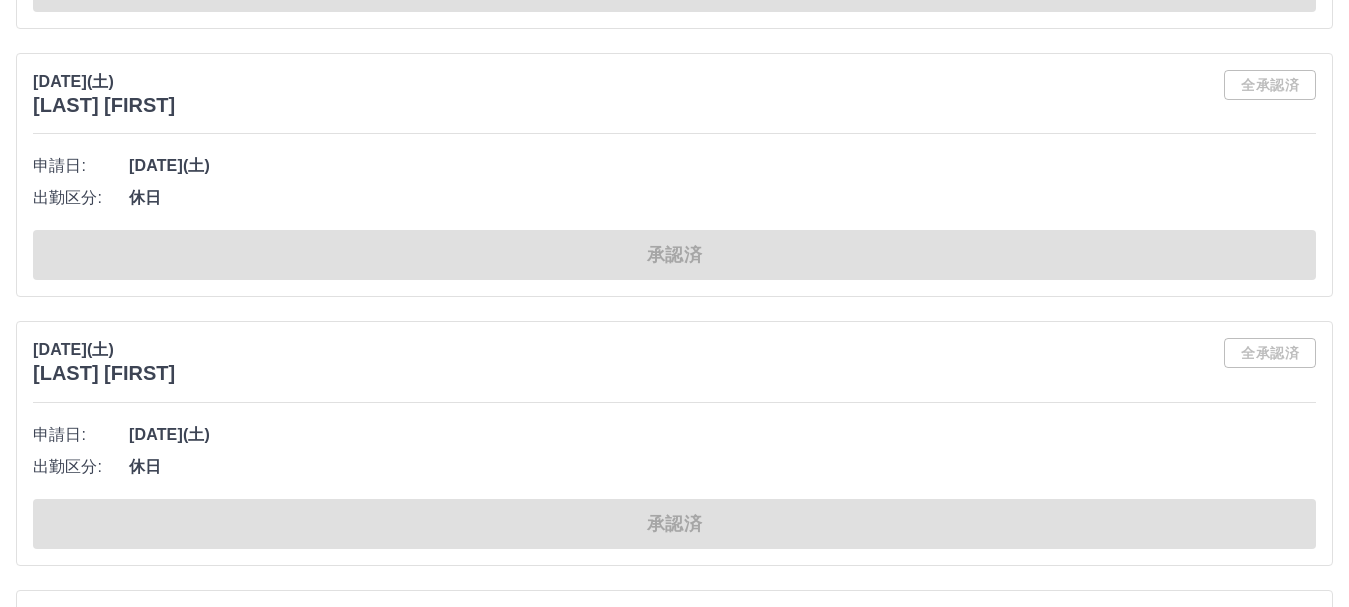 scroll, scrollTop: 163676, scrollLeft: 0, axis: vertical 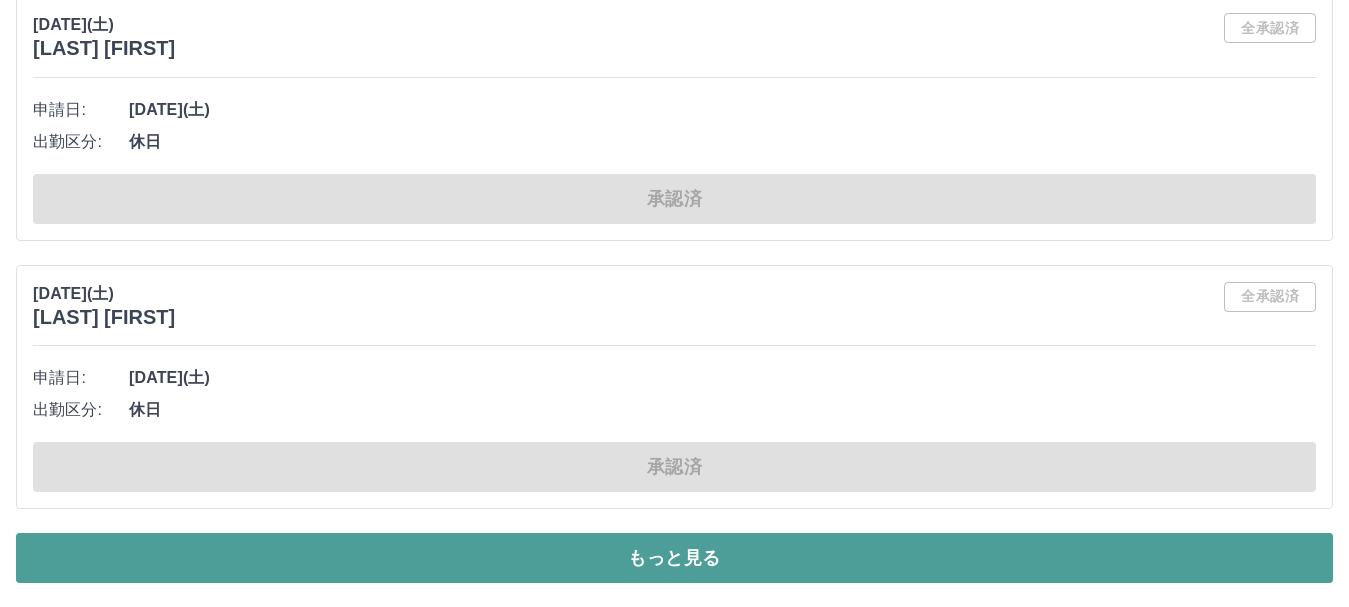 click on "もっと見る" at bounding box center (674, 558) 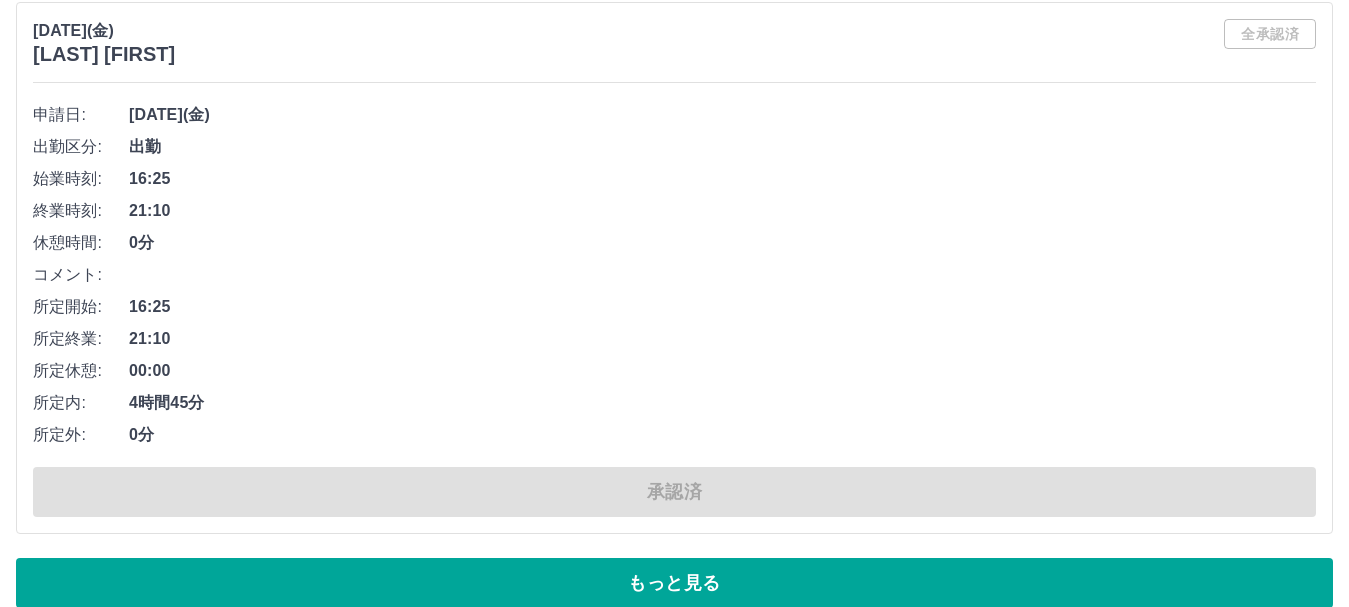 scroll, scrollTop: 173552, scrollLeft: 0, axis: vertical 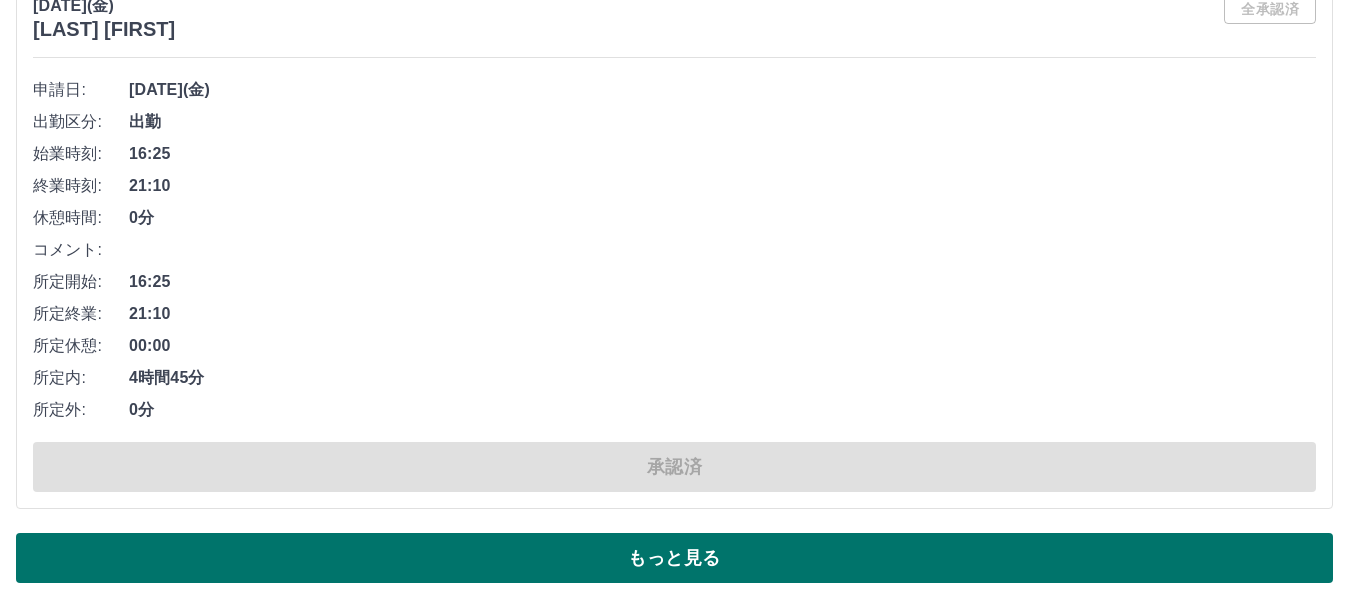 click on "もっと見る" at bounding box center (674, 558) 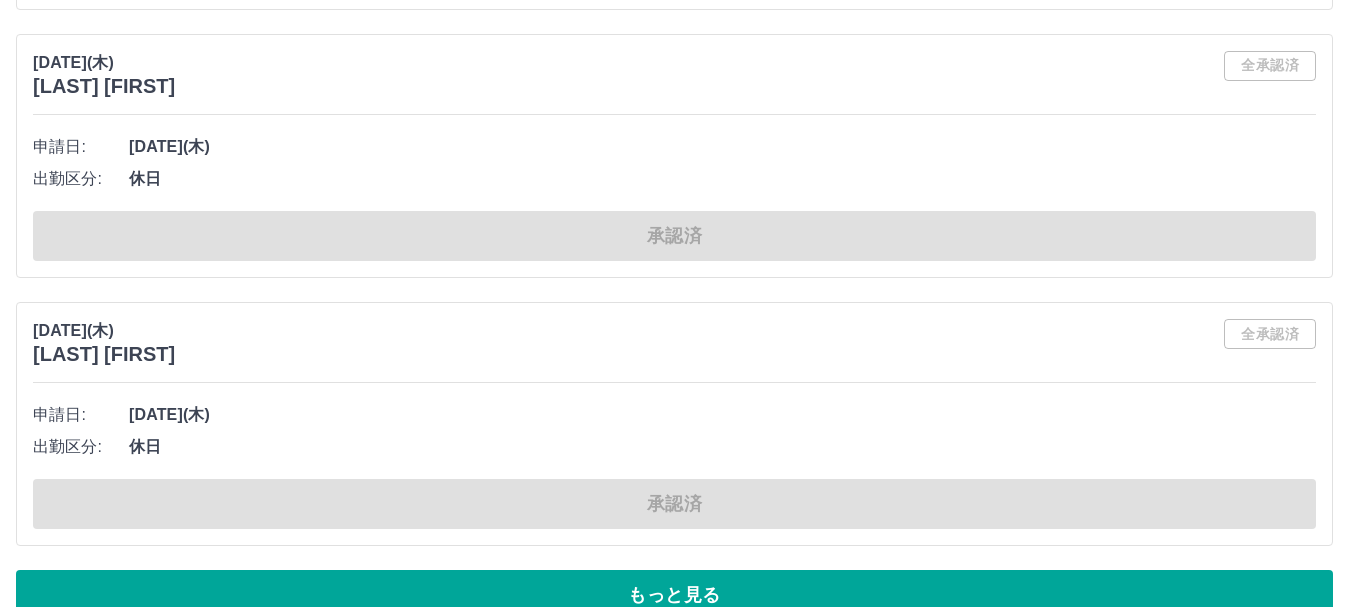 scroll, scrollTop: 180260, scrollLeft: 0, axis: vertical 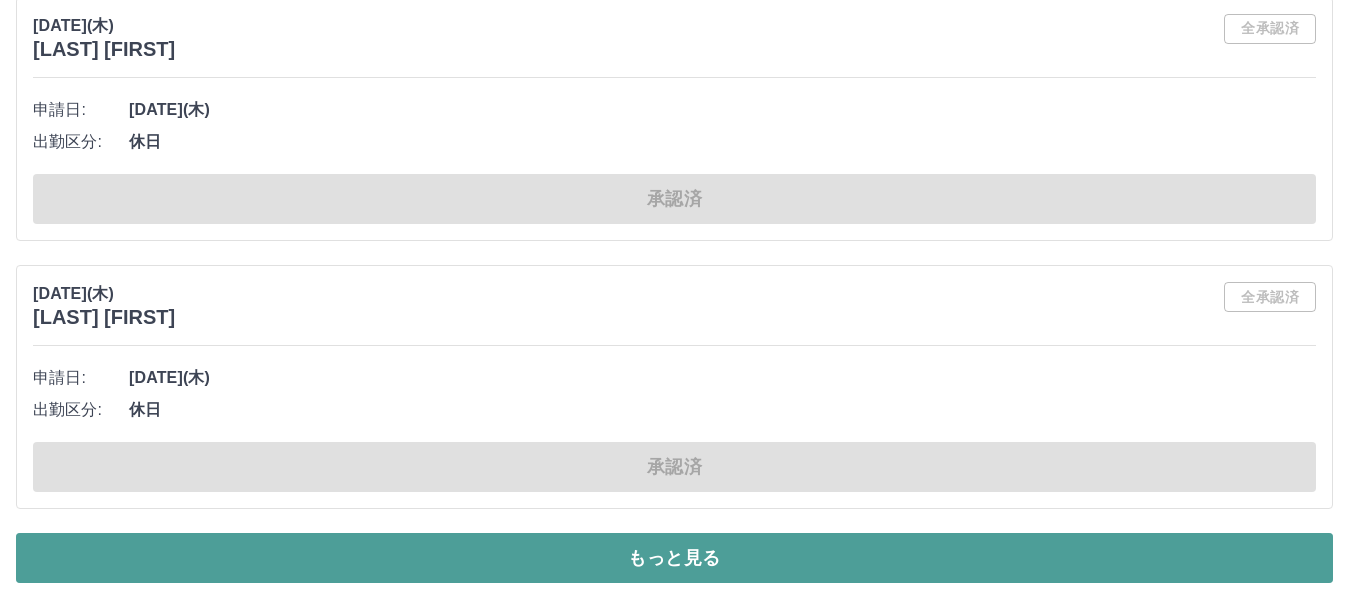 click on "もっと見る" at bounding box center [674, 558] 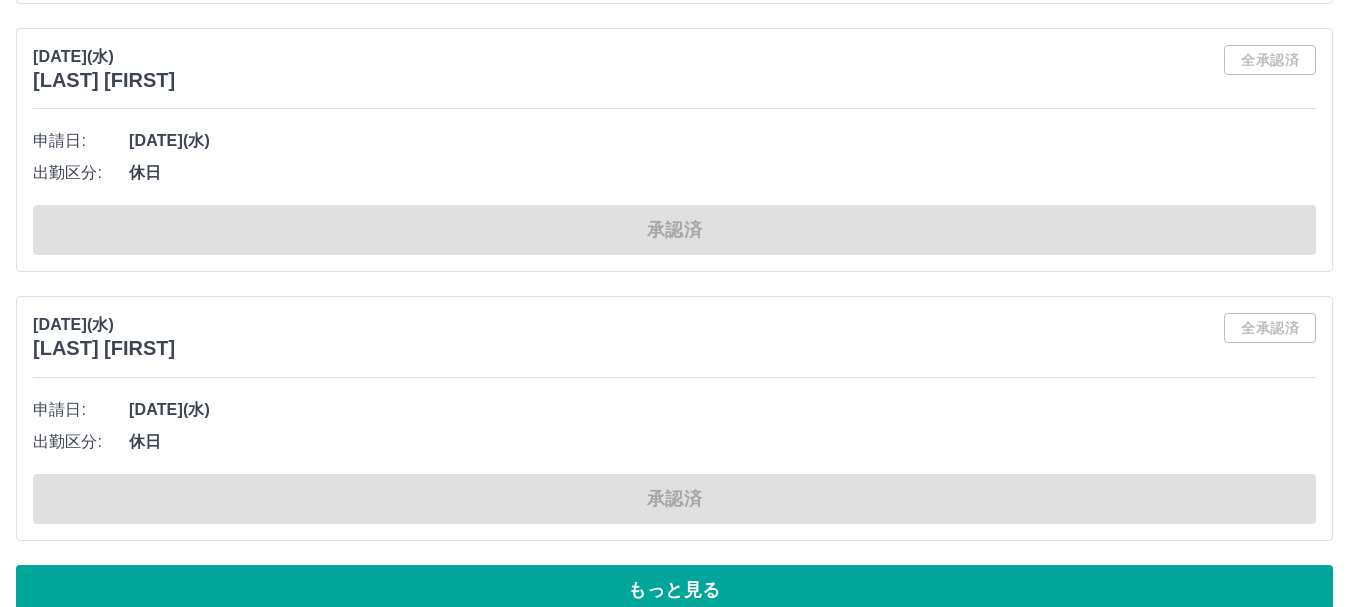 scroll, scrollTop: 187257, scrollLeft: 0, axis: vertical 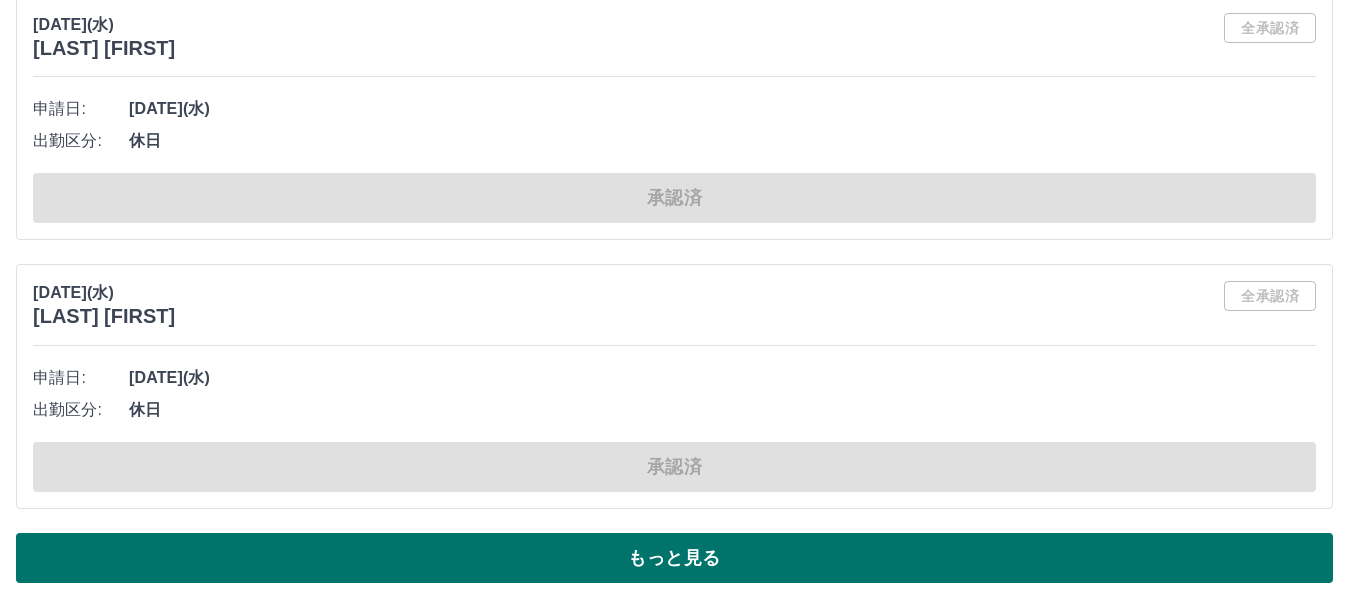 drag, startPoint x: 688, startPoint y: 551, endPoint x: 691, endPoint y: 527, distance: 24.186773 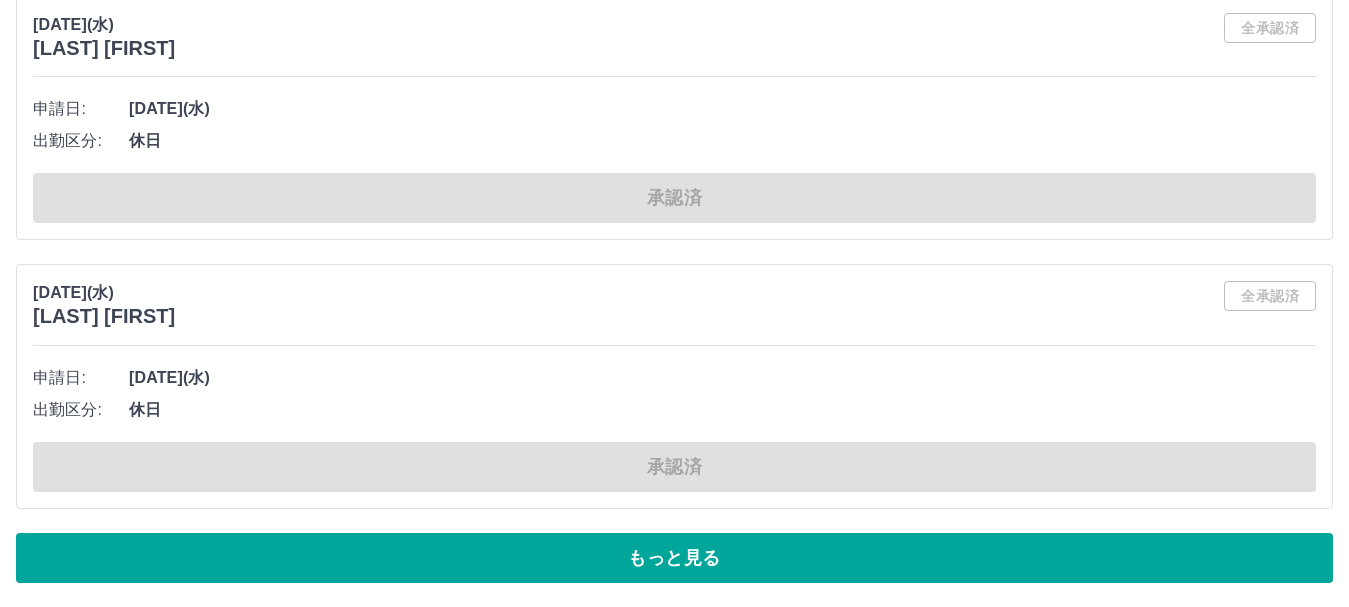 click on "もっと見る" at bounding box center (674, 558) 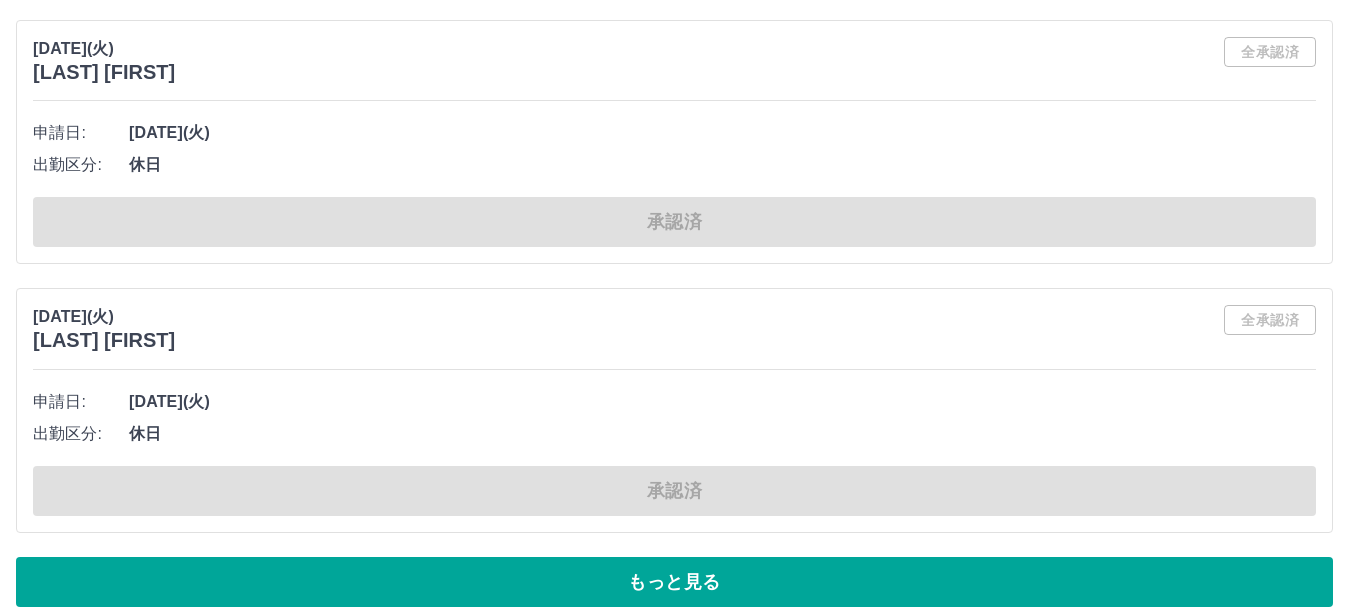 scroll, scrollTop: 196845, scrollLeft: 0, axis: vertical 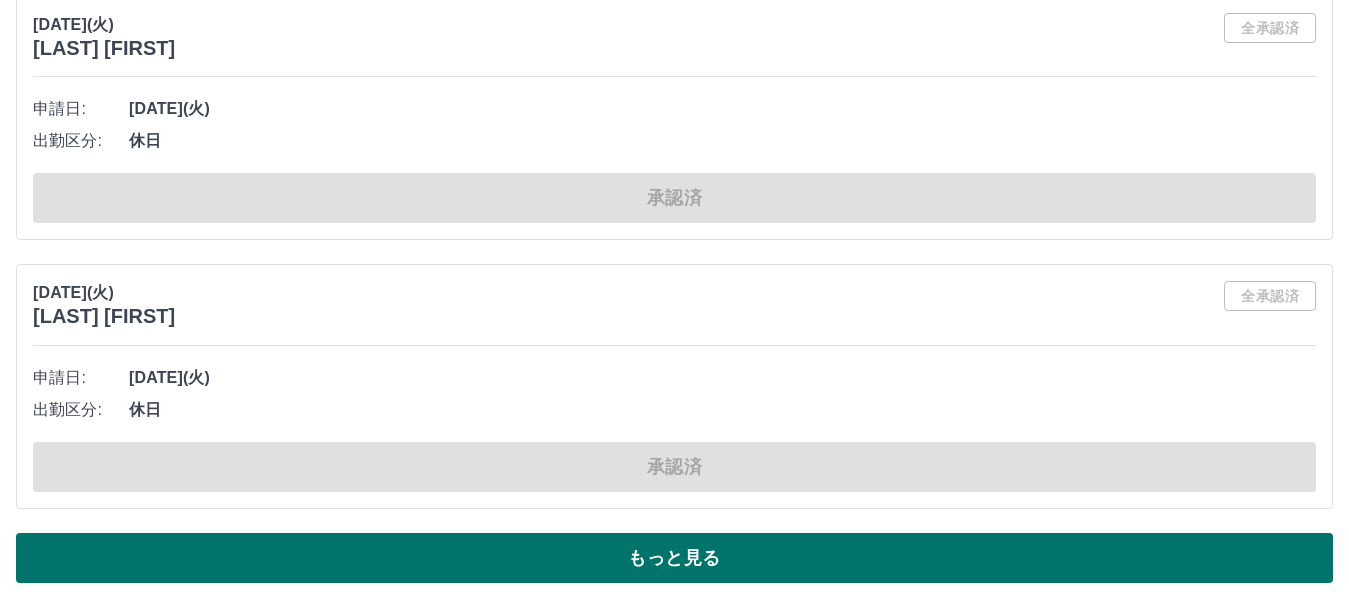 click on "もっと見る" at bounding box center [674, 558] 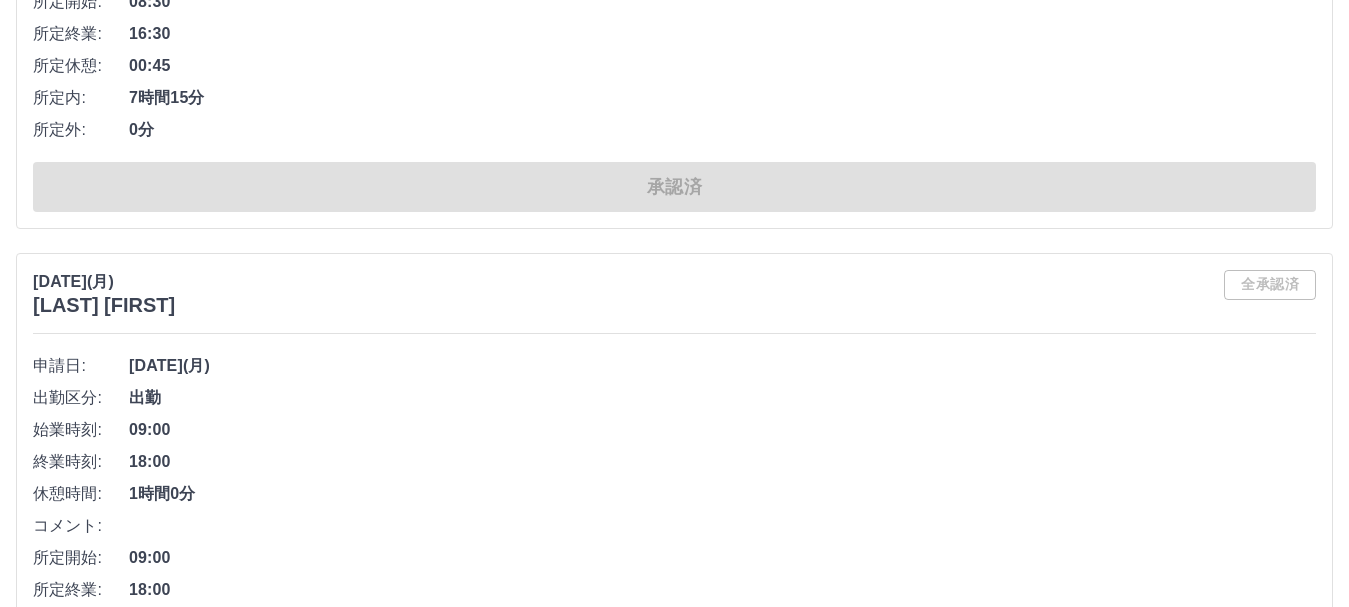 scroll, scrollTop: 208449, scrollLeft: 0, axis: vertical 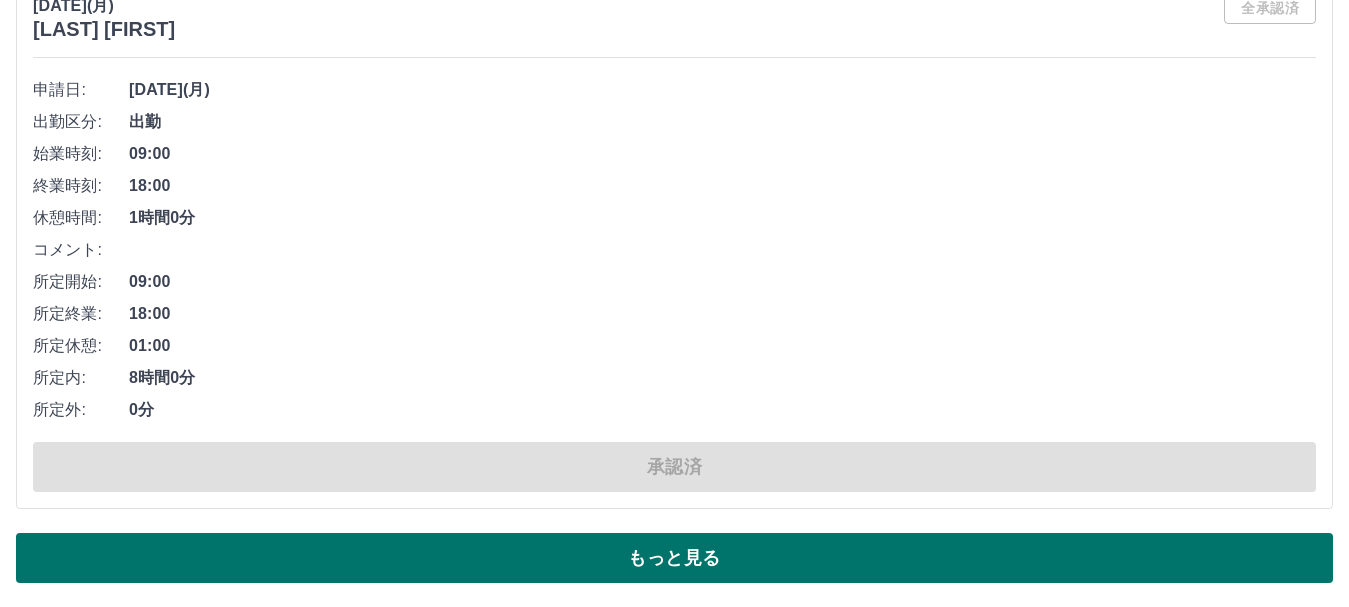 click on "もっと見る" at bounding box center [674, 558] 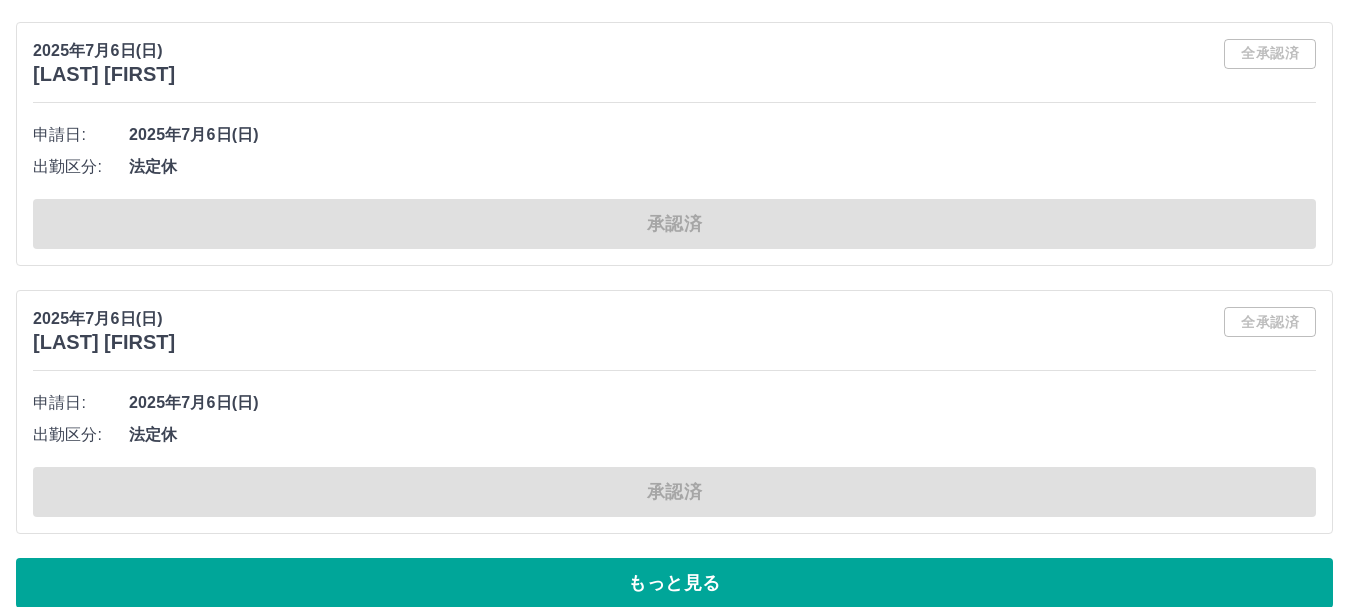 scroll, scrollTop: 215445, scrollLeft: 0, axis: vertical 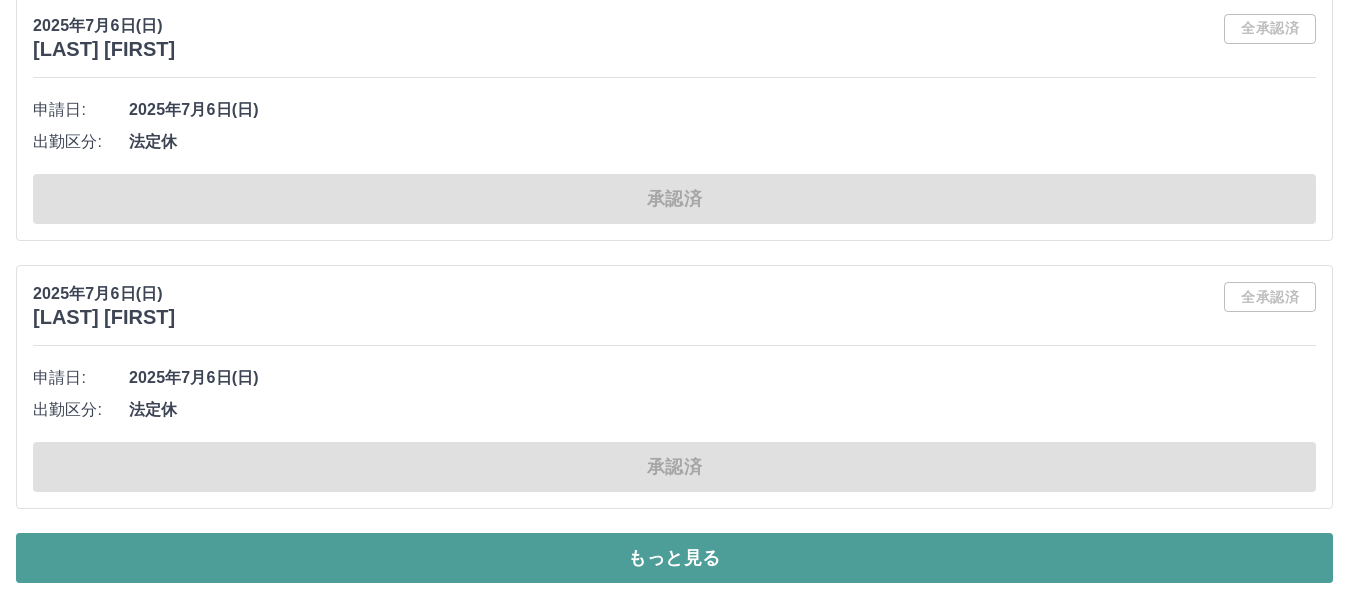 click on "もっと見る" at bounding box center (674, 558) 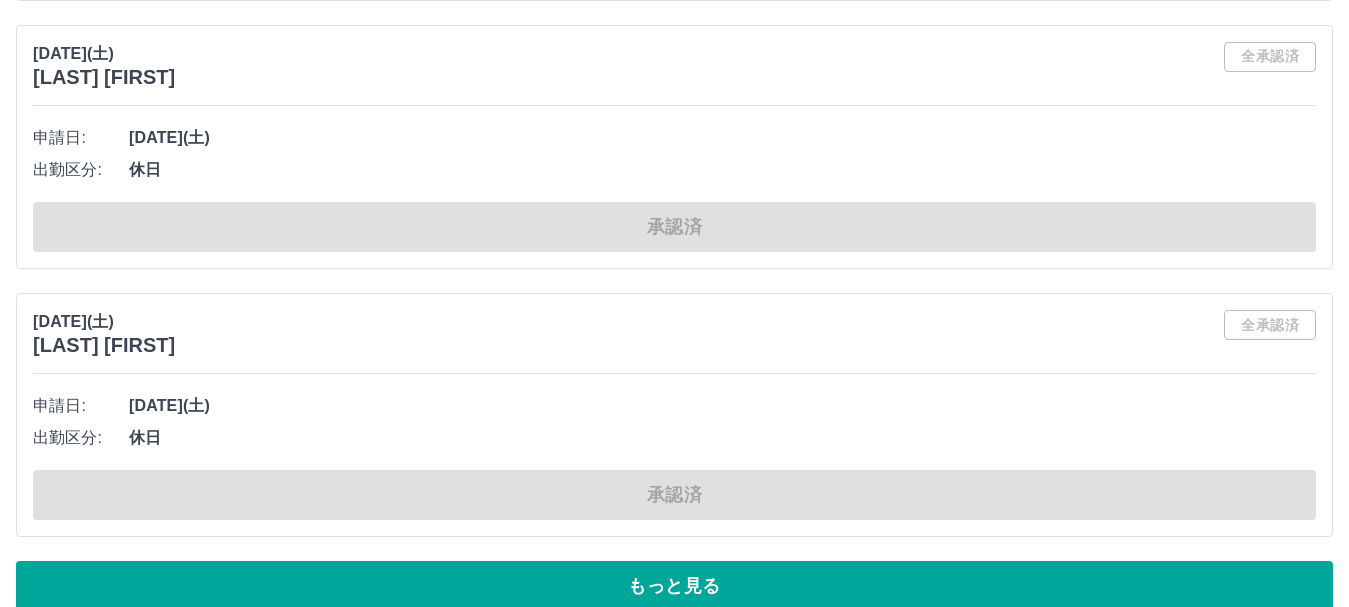 scroll, scrollTop: 225033, scrollLeft: 0, axis: vertical 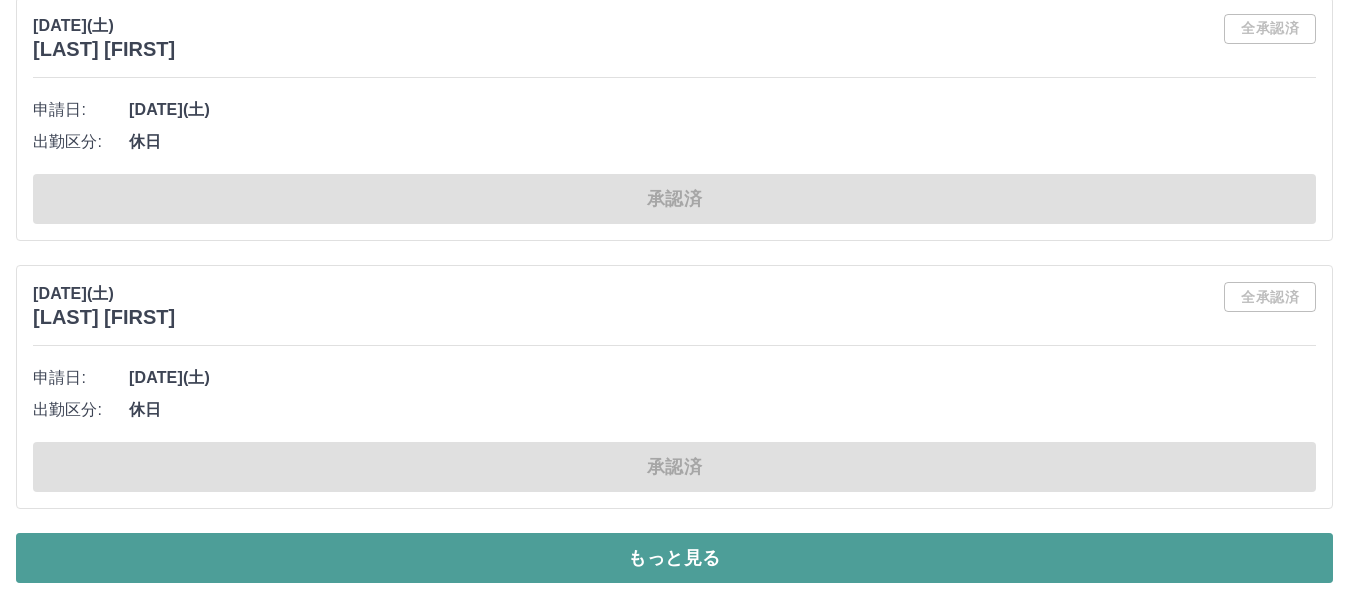 click on "もっと見る" at bounding box center (674, 558) 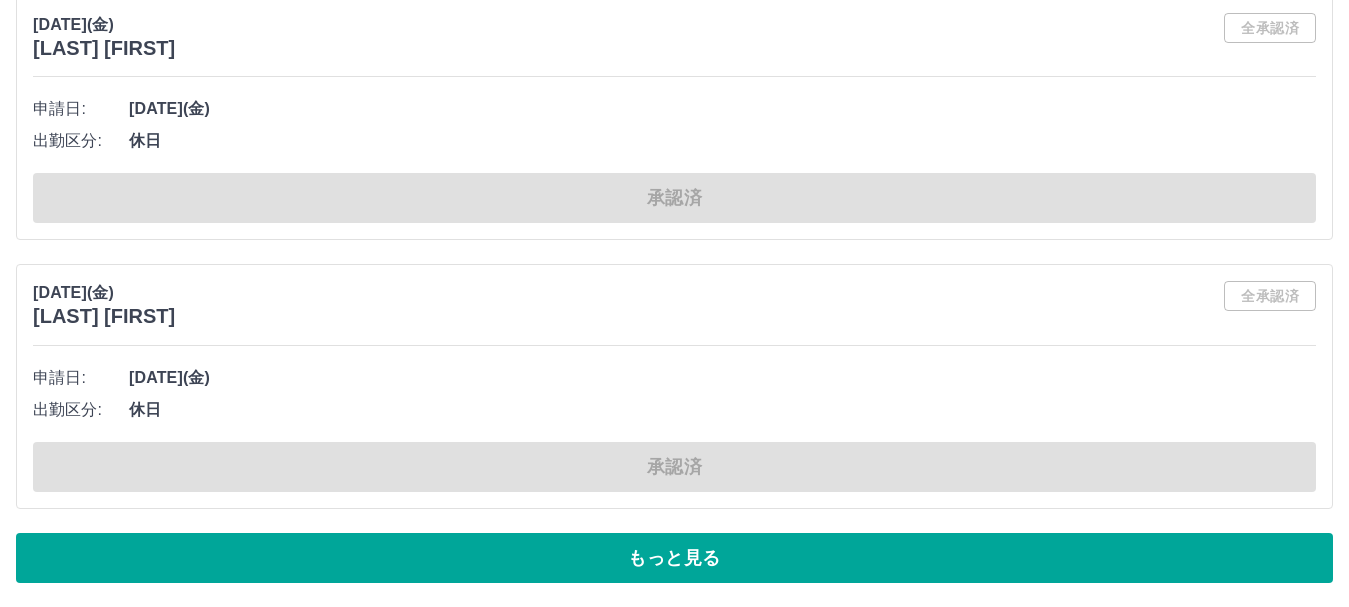 scroll, scrollTop: 234622, scrollLeft: 0, axis: vertical 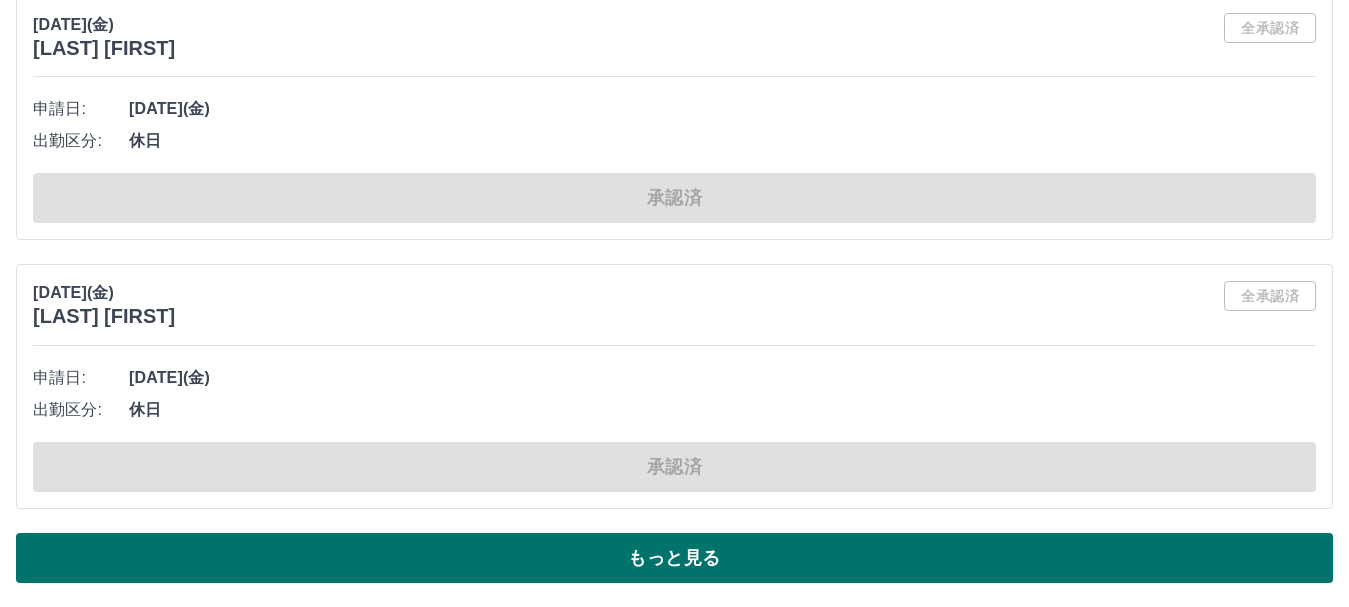 click on "もっと見る" at bounding box center [674, 558] 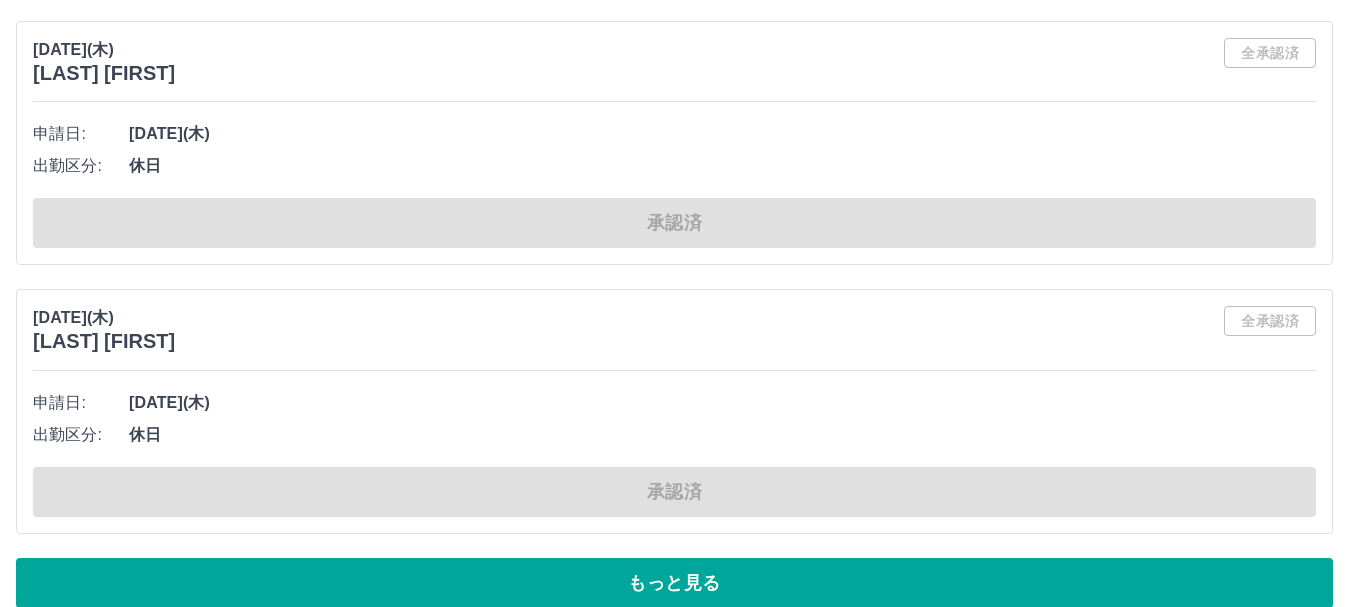 scroll, scrollTop: 244498, scrollLeft: 0, axis: vertical 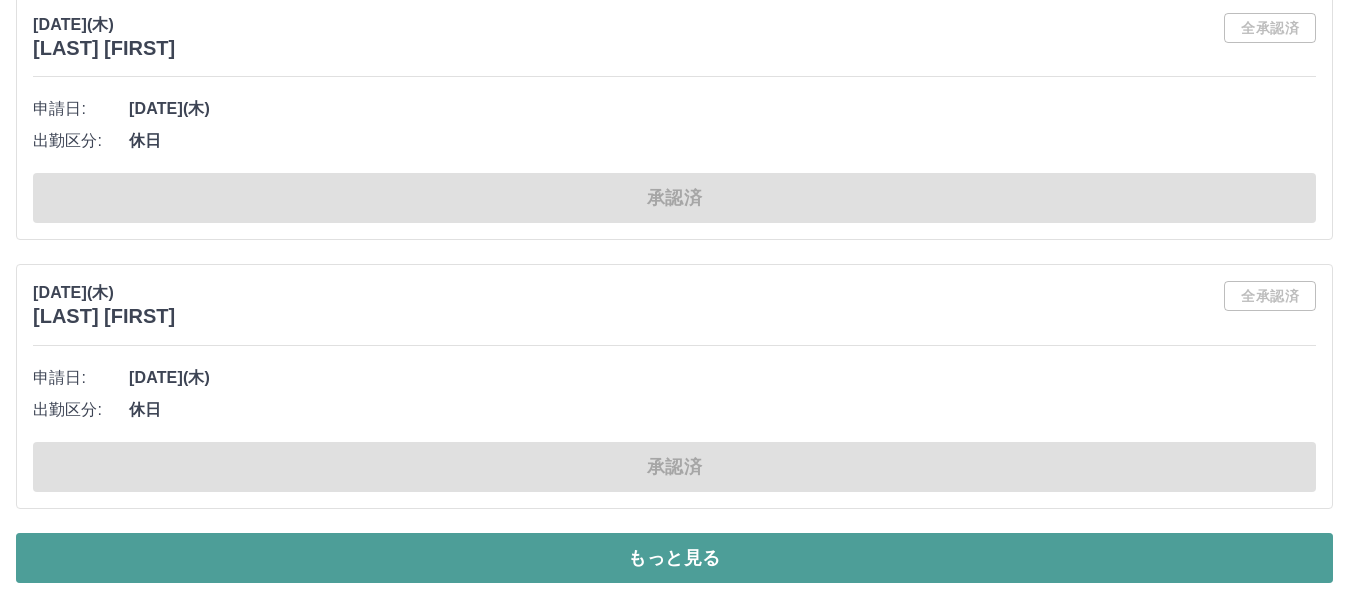 click on "もっと見る" at bounding box center (674, 558) 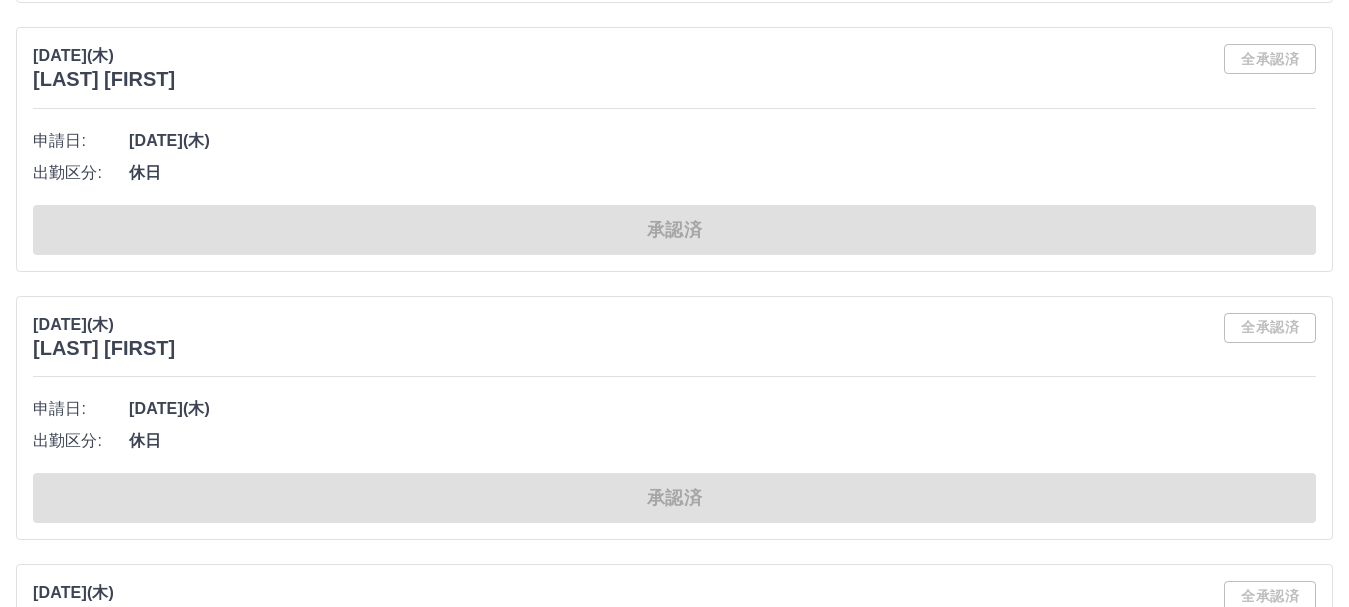 scroll, scrollTop: 249698, scrollLeft: 0, axis: vertical 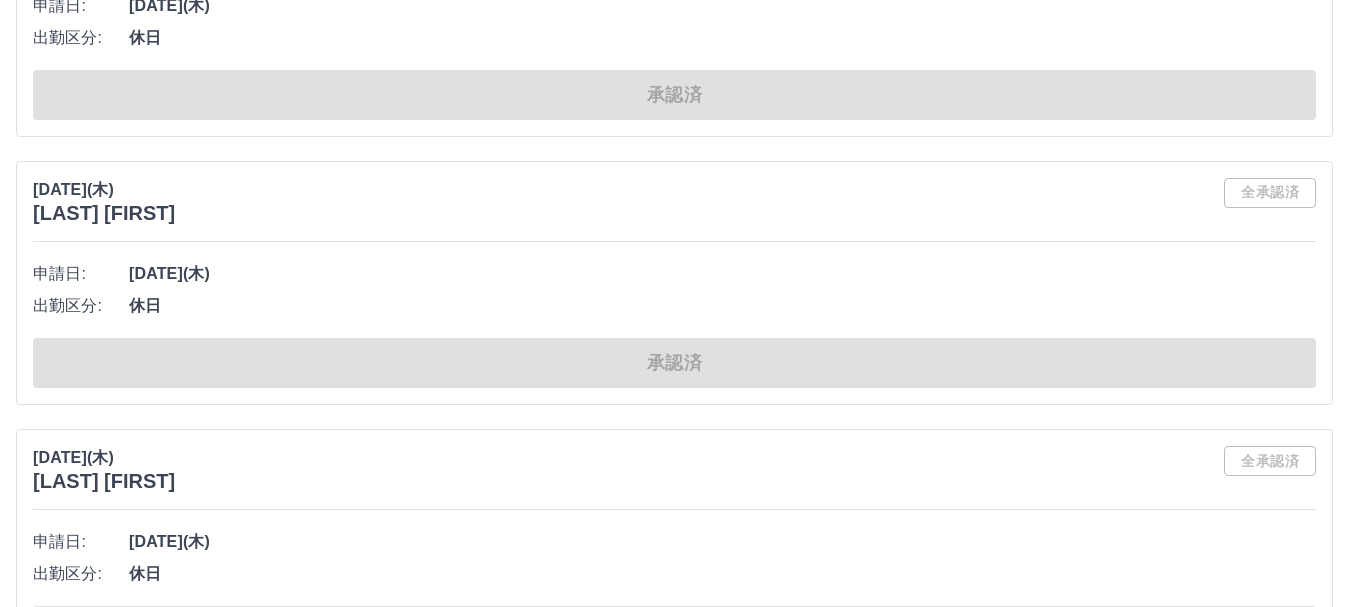 drag, startPoint x: 247, startPoint y: 130, endPoint x: 897, endPoint y: 275, distance: 665.97675 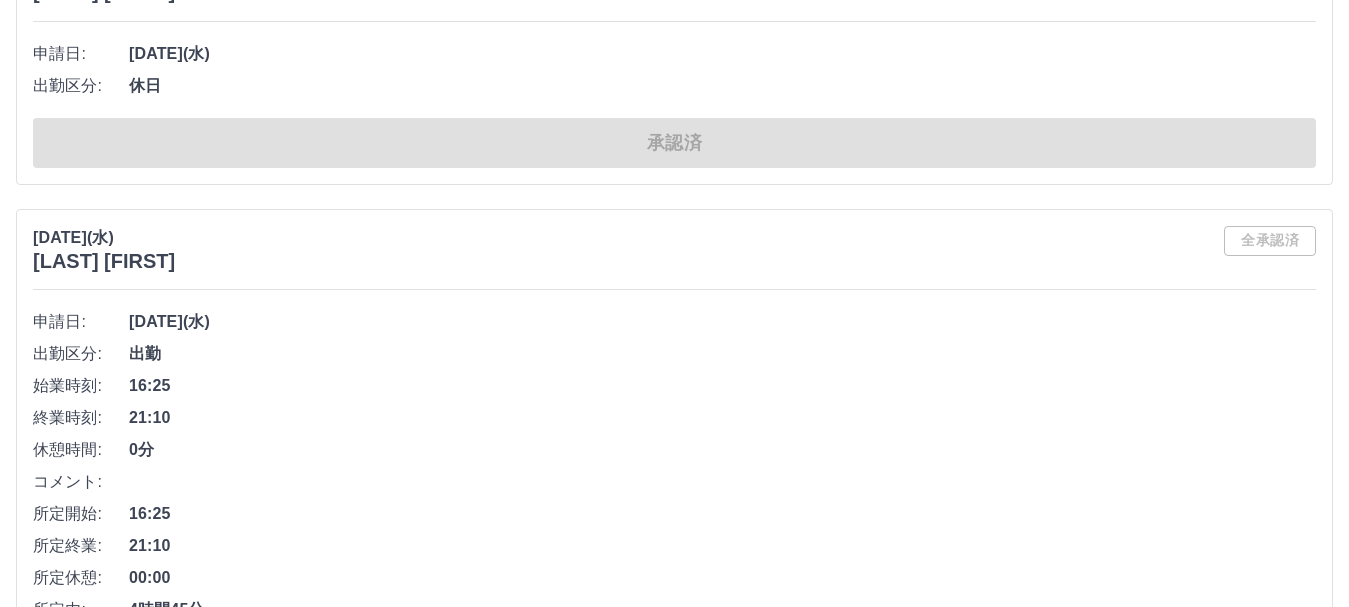 scroll, scrollTop: 251494, scrollLeft: 0, axis: vertical 